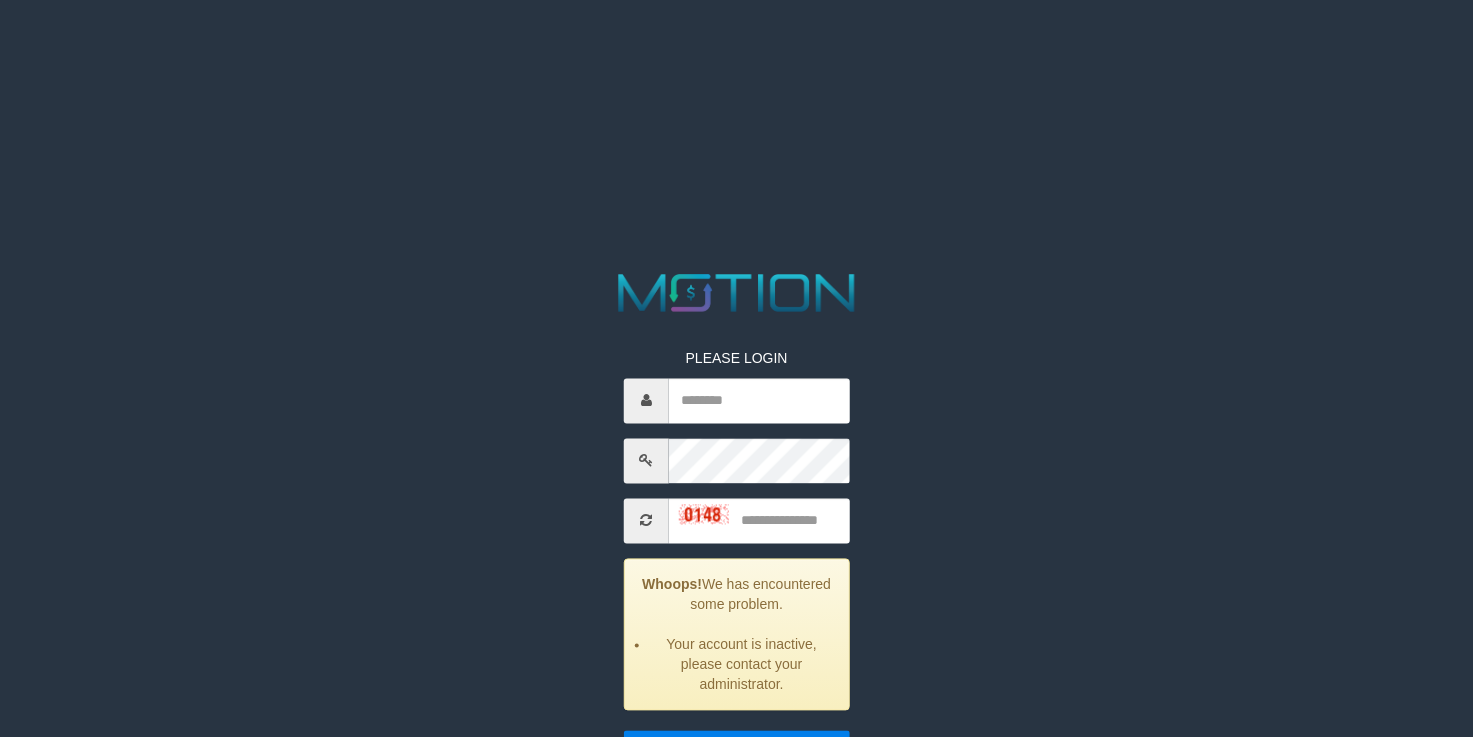 scroll, scrollTop: 0, scrollLeft: 0, axis: both 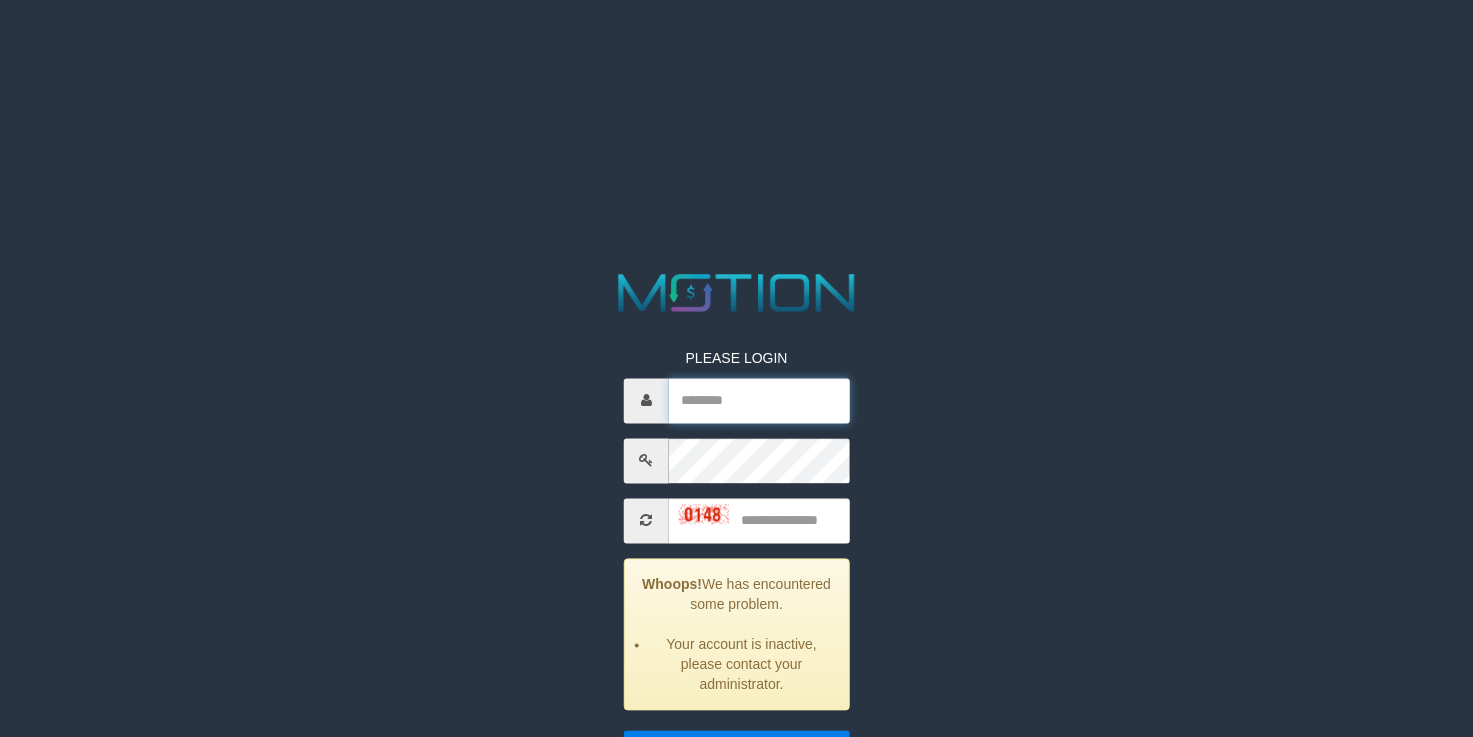 click at bounding box center (759, 400) 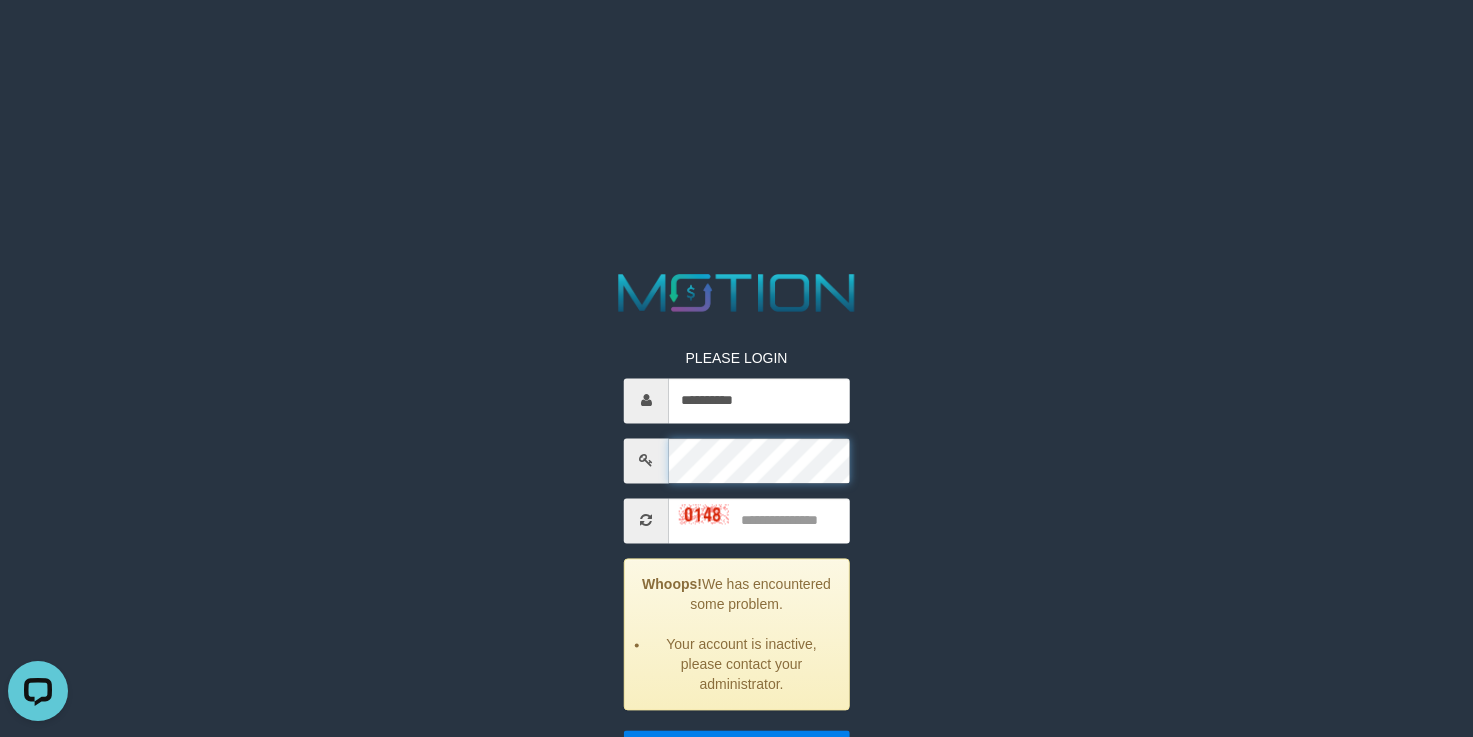 scroll, scrollTop: 0, scrollLeft: 0, axis: both 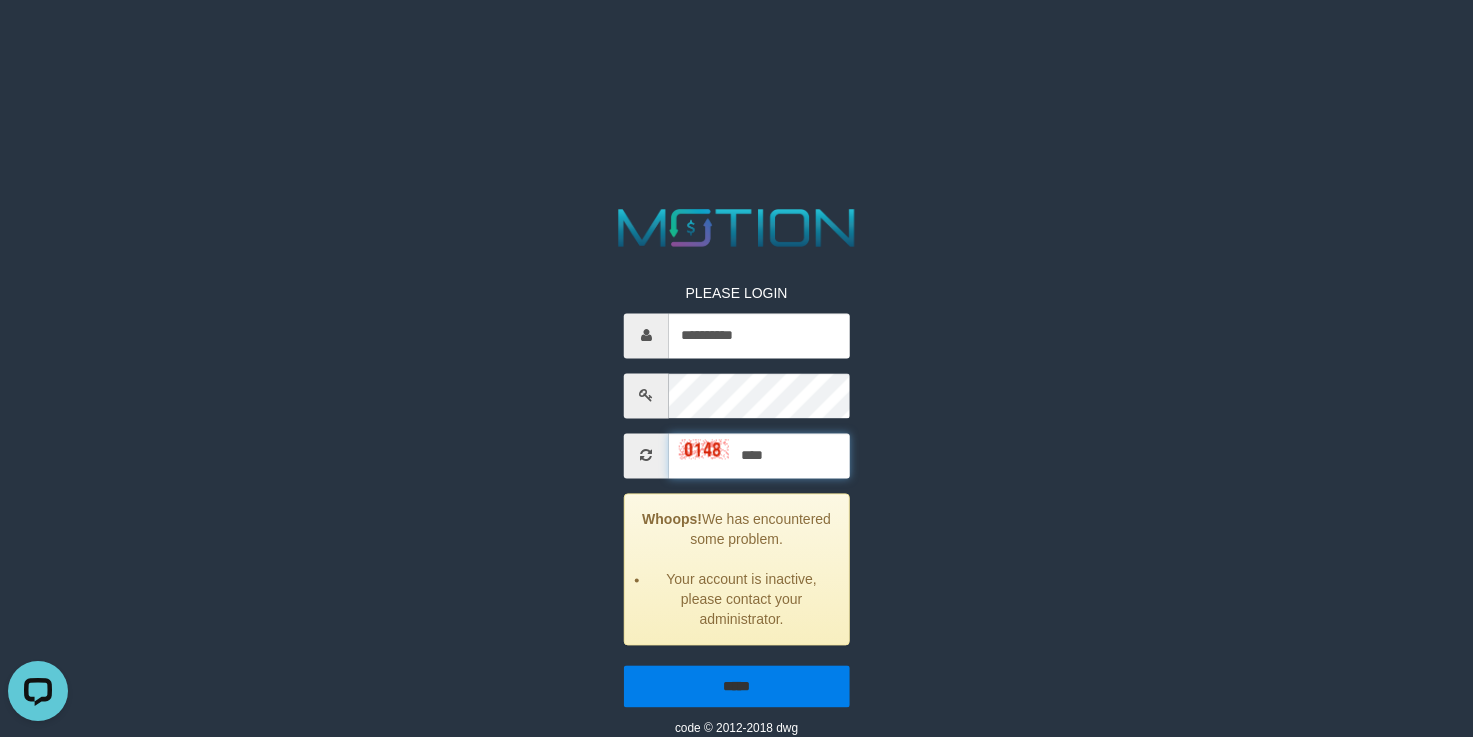 type on "****" 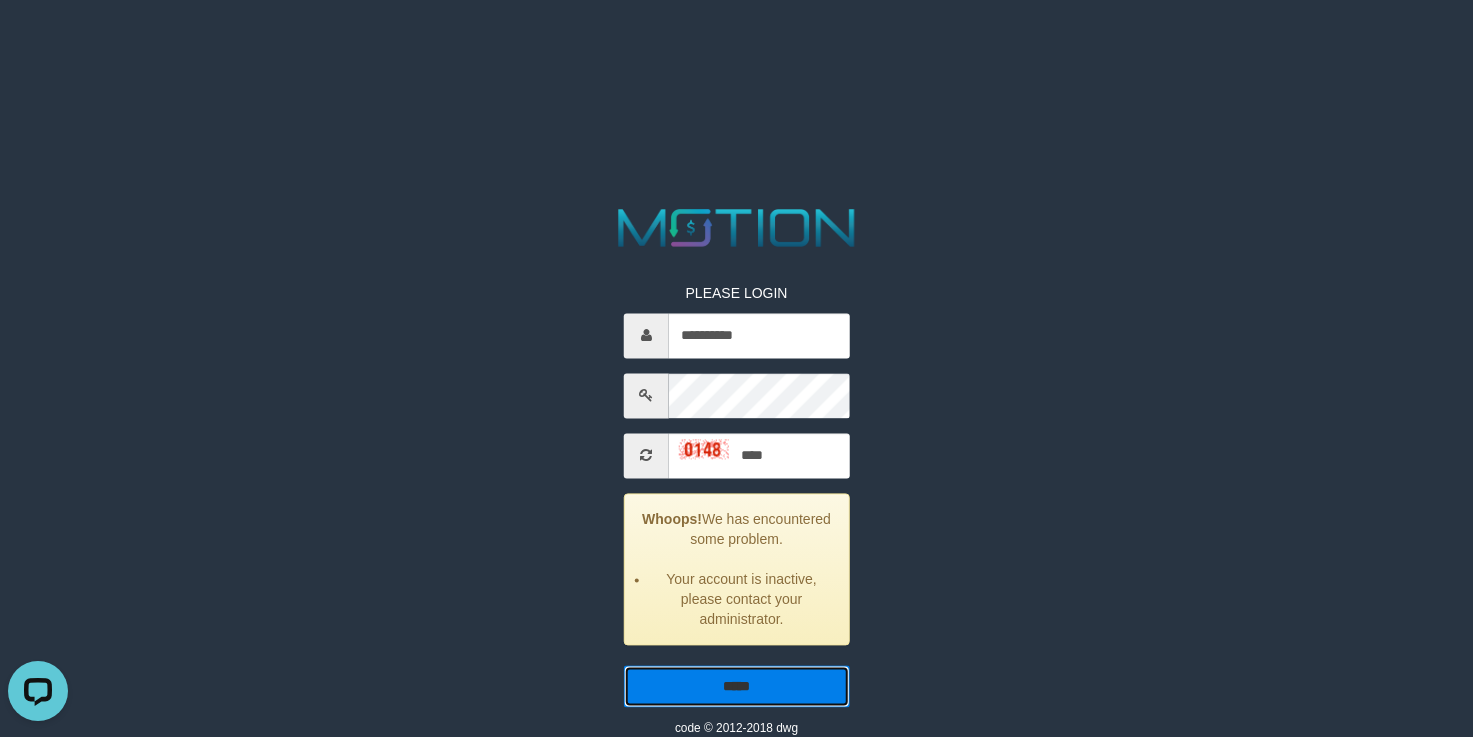 click on "*****" at bounding box center [737, 686] 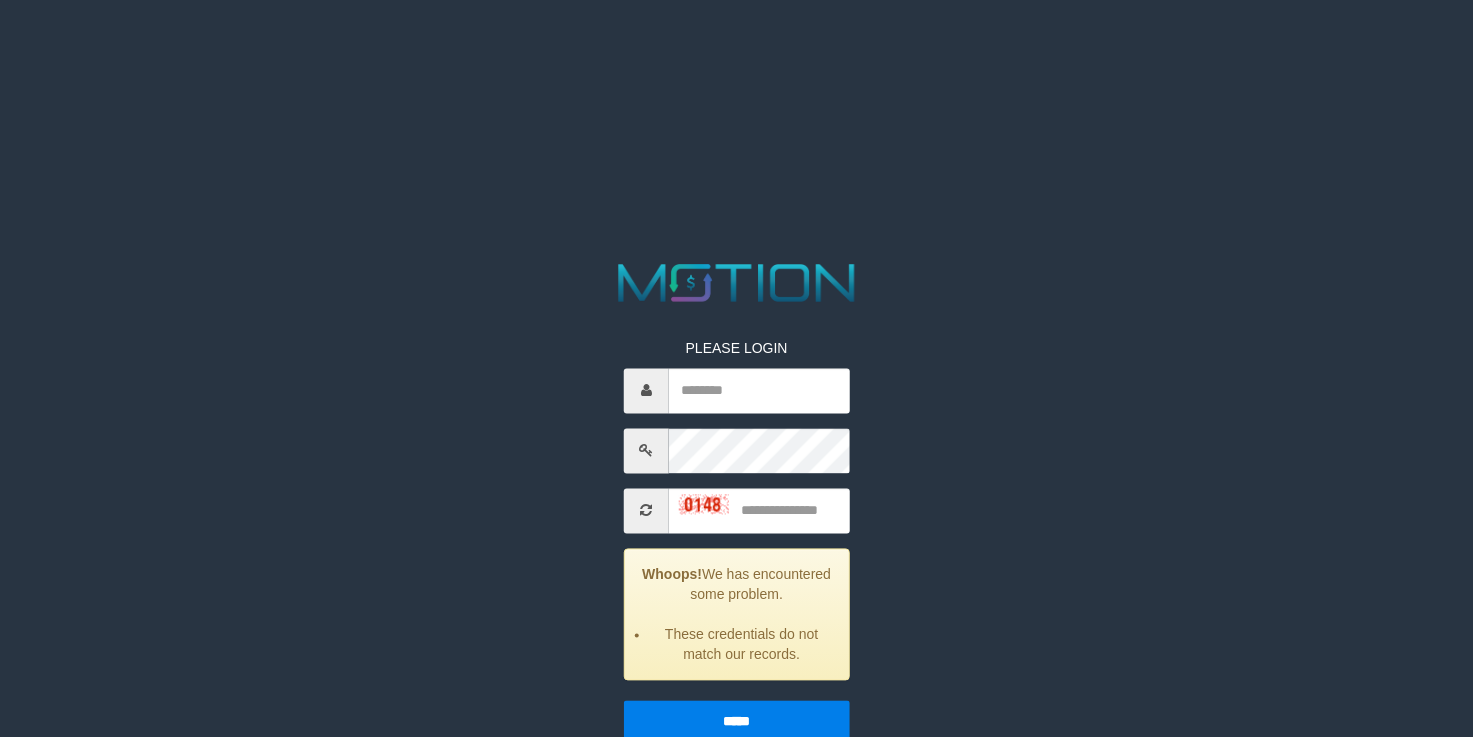 scroll, scrollTop: 0, scrollLeft: 0, axis: both 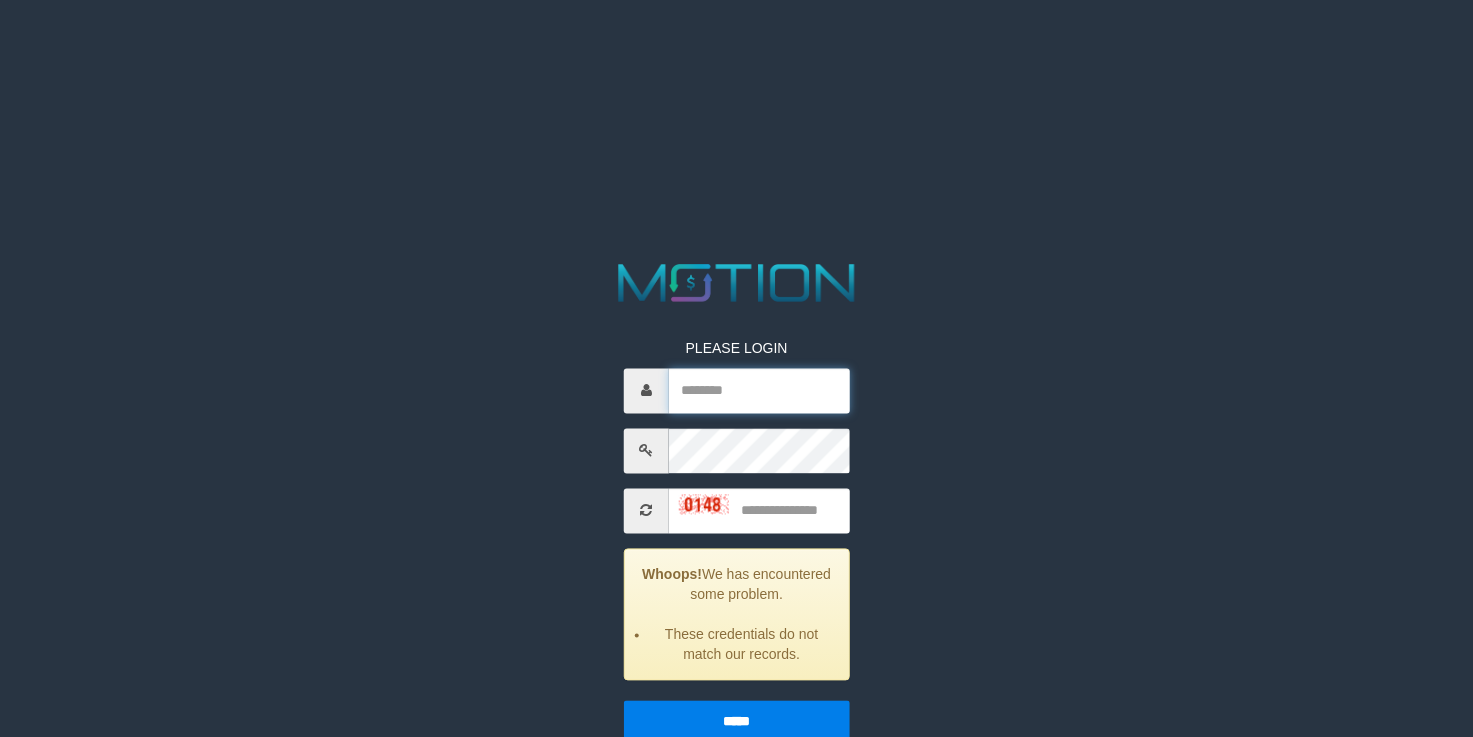 click at bounding box center (759, 390) 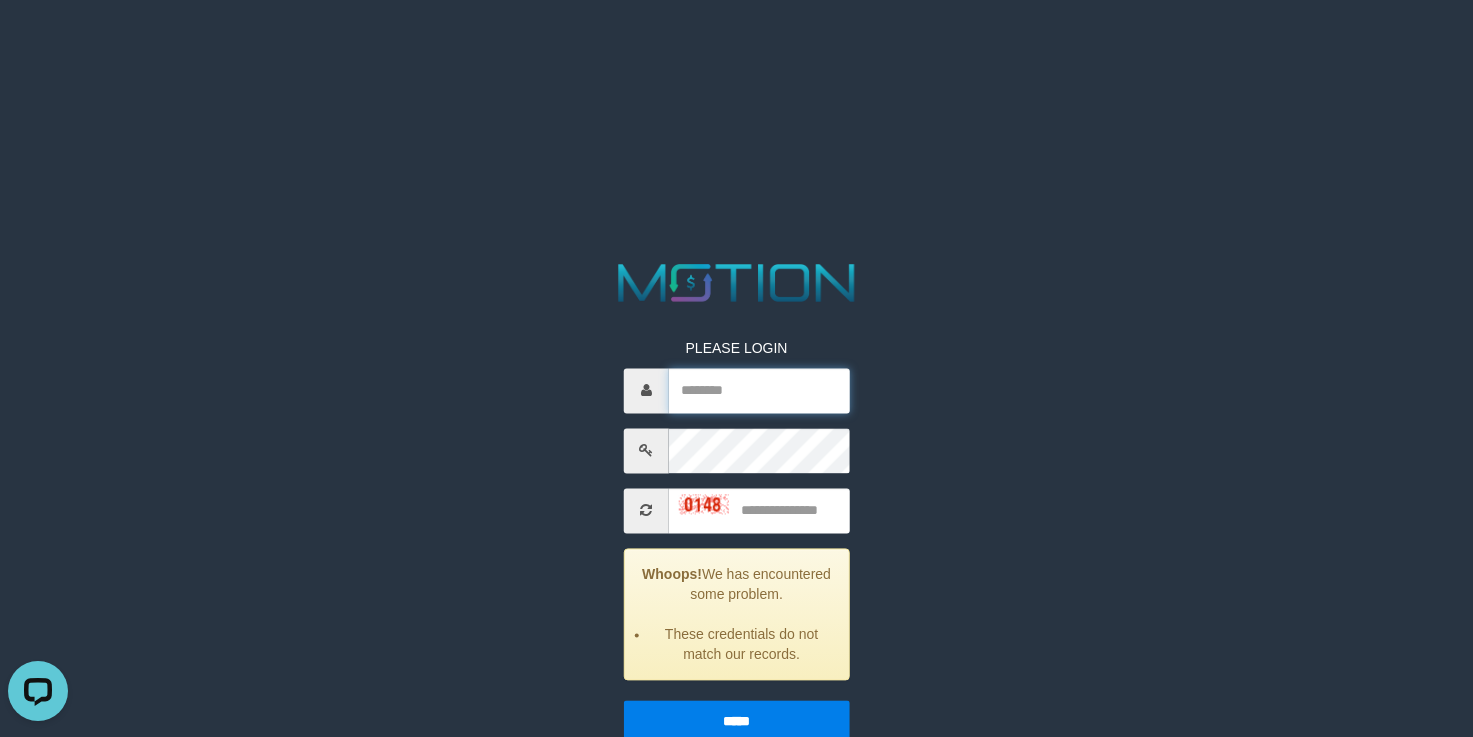 scroll, scrollTop: 0, scrollLeft: 0, axis: both 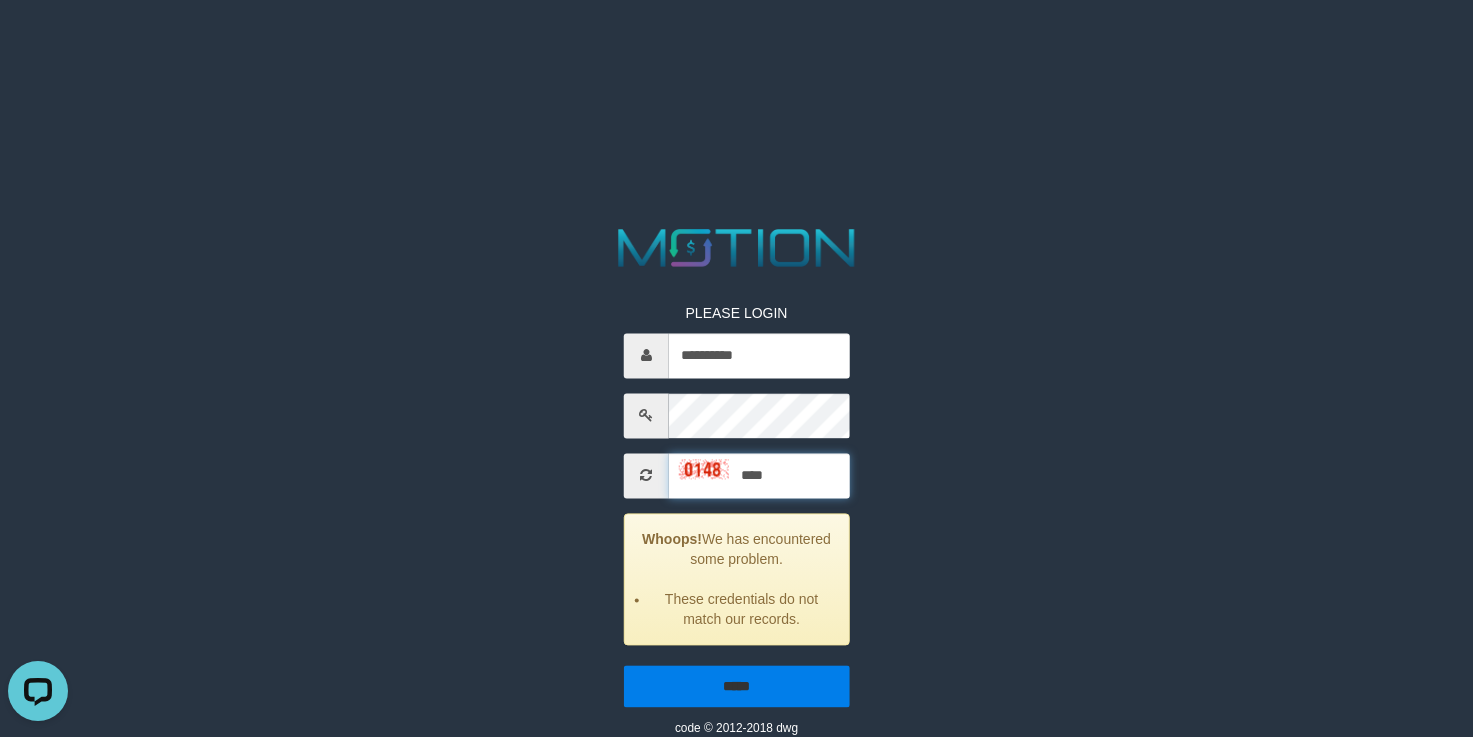 type on "****" 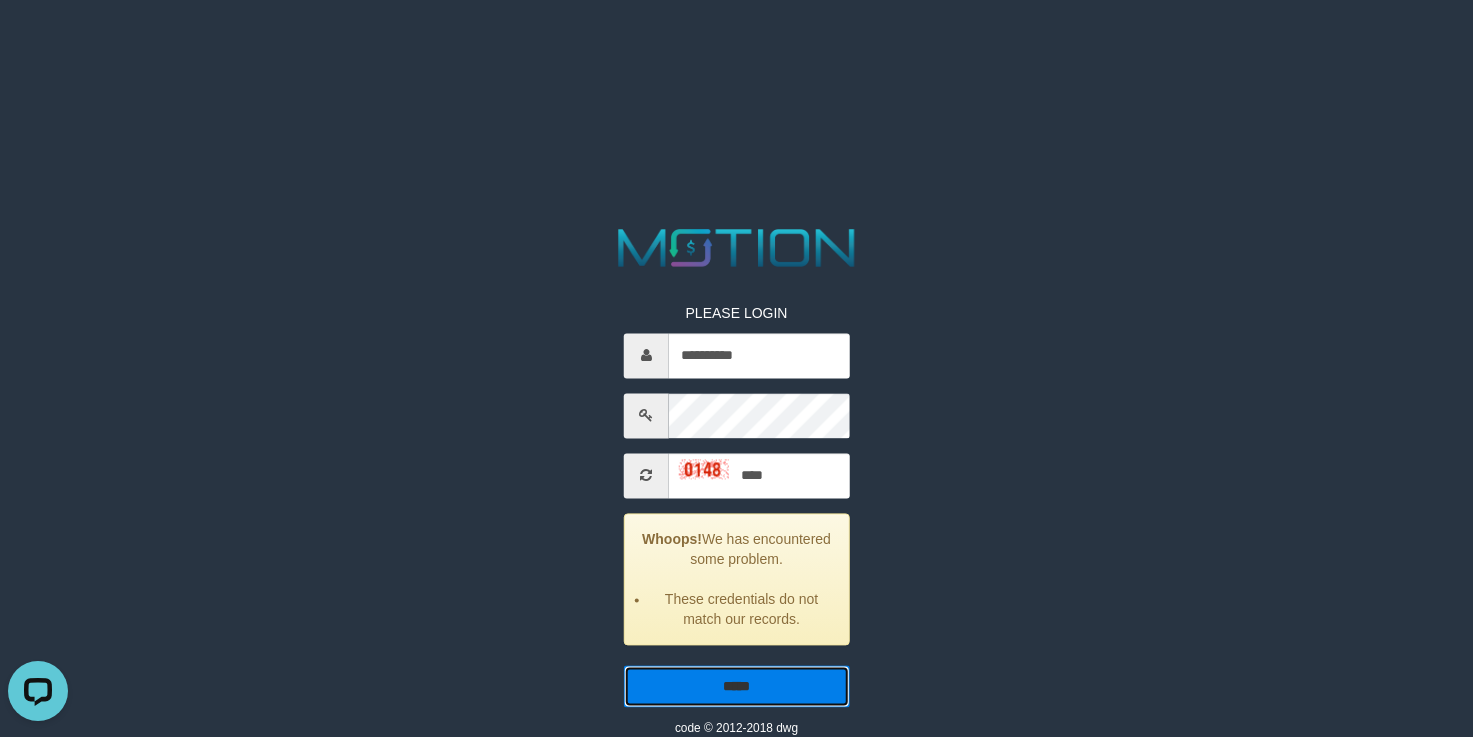 click on "*****" at bounding box center (737, 686) 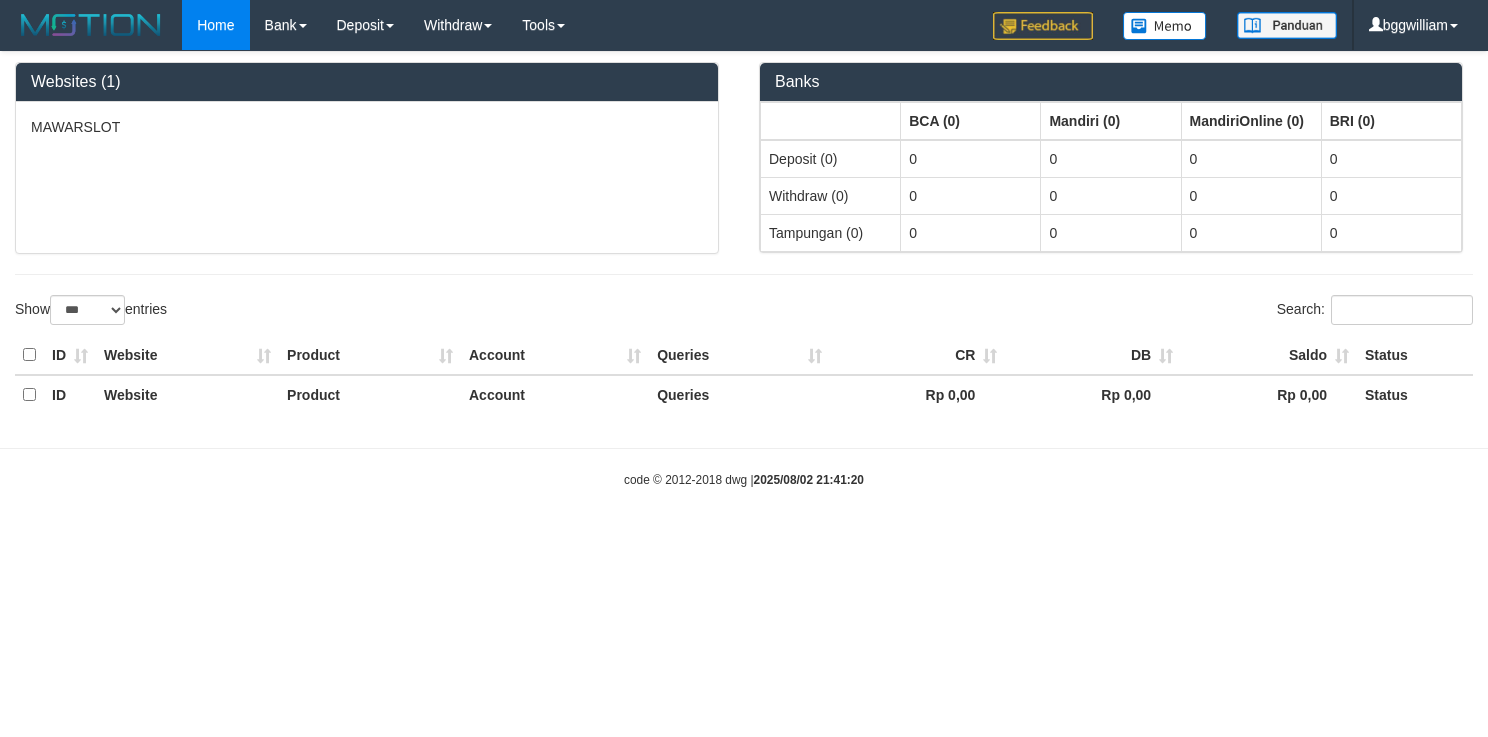 select on "***" 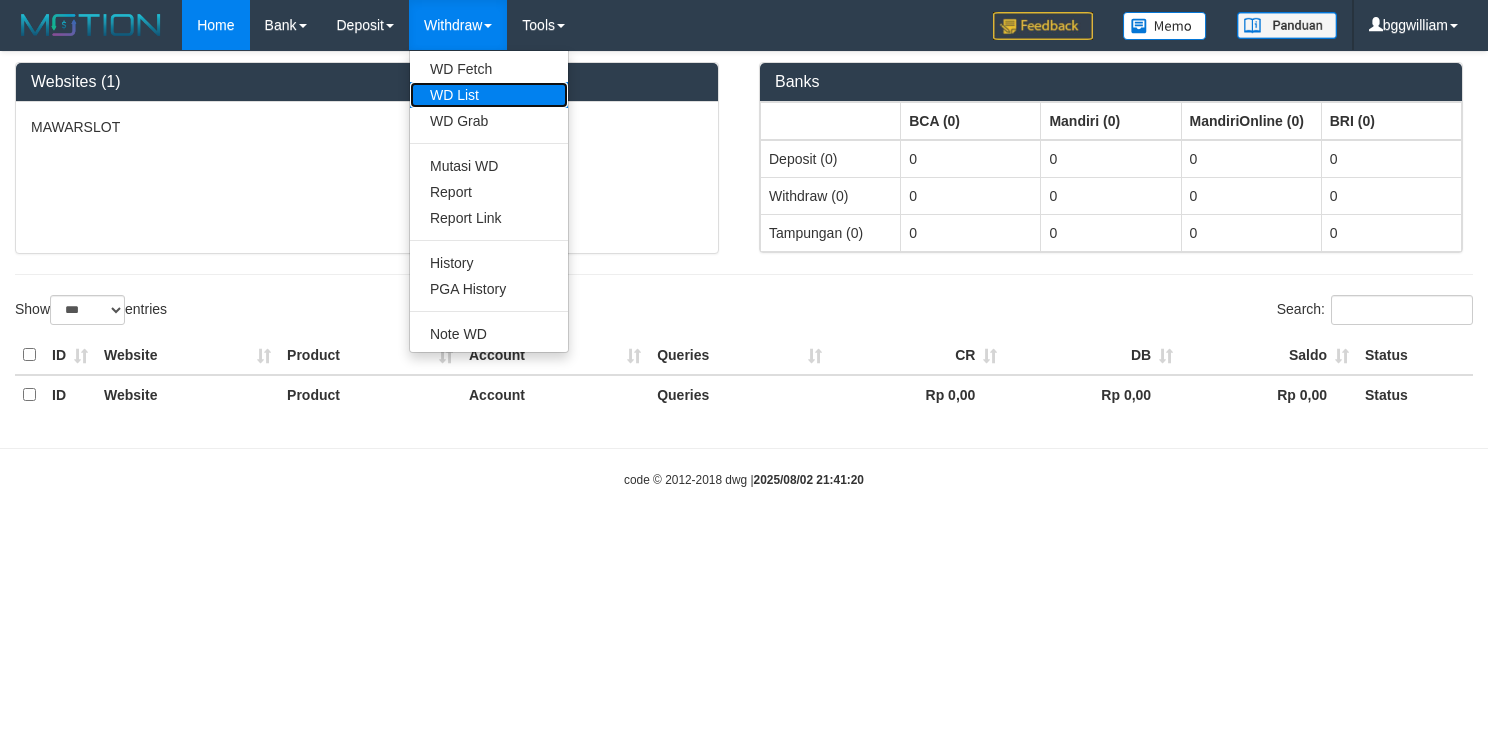 click on "WD List" at bounding box center [489, 95] 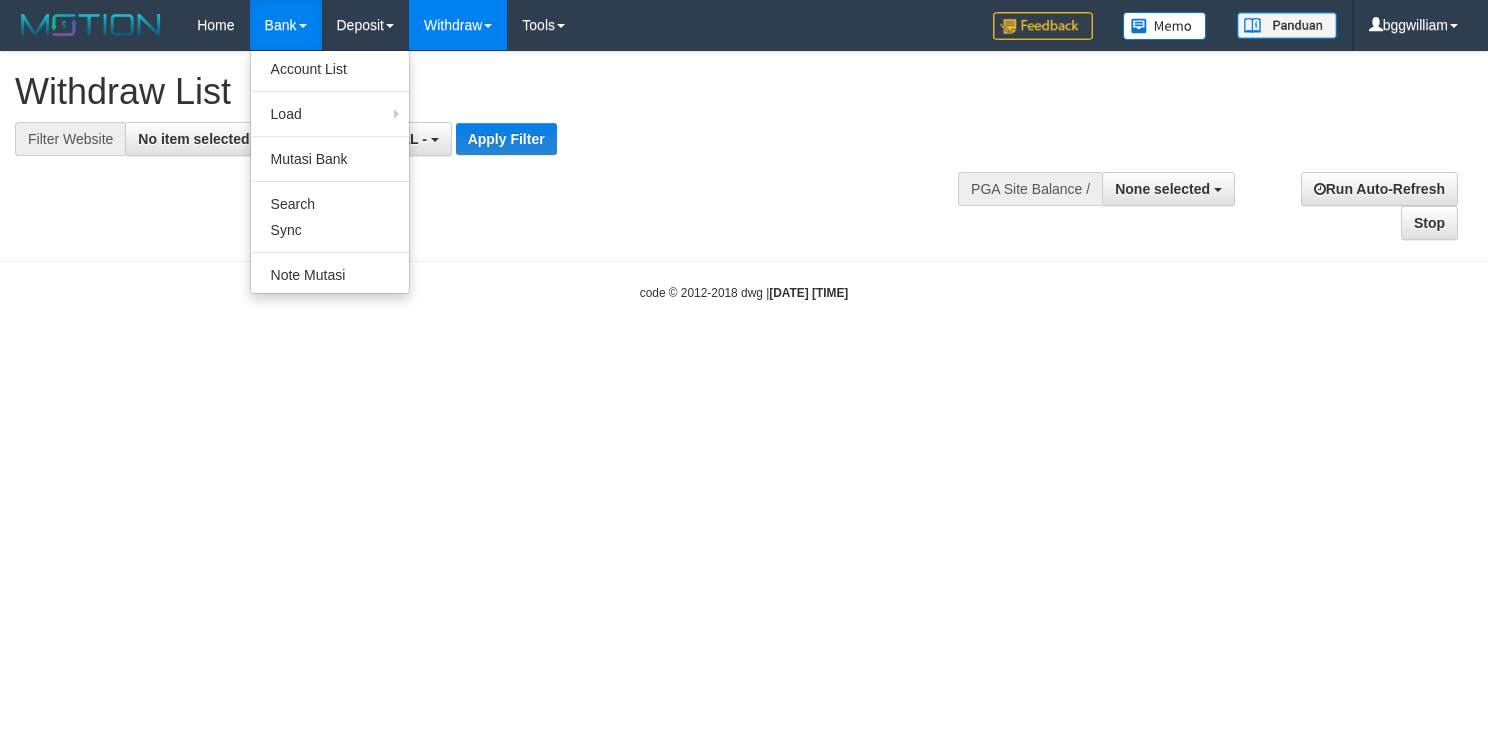select 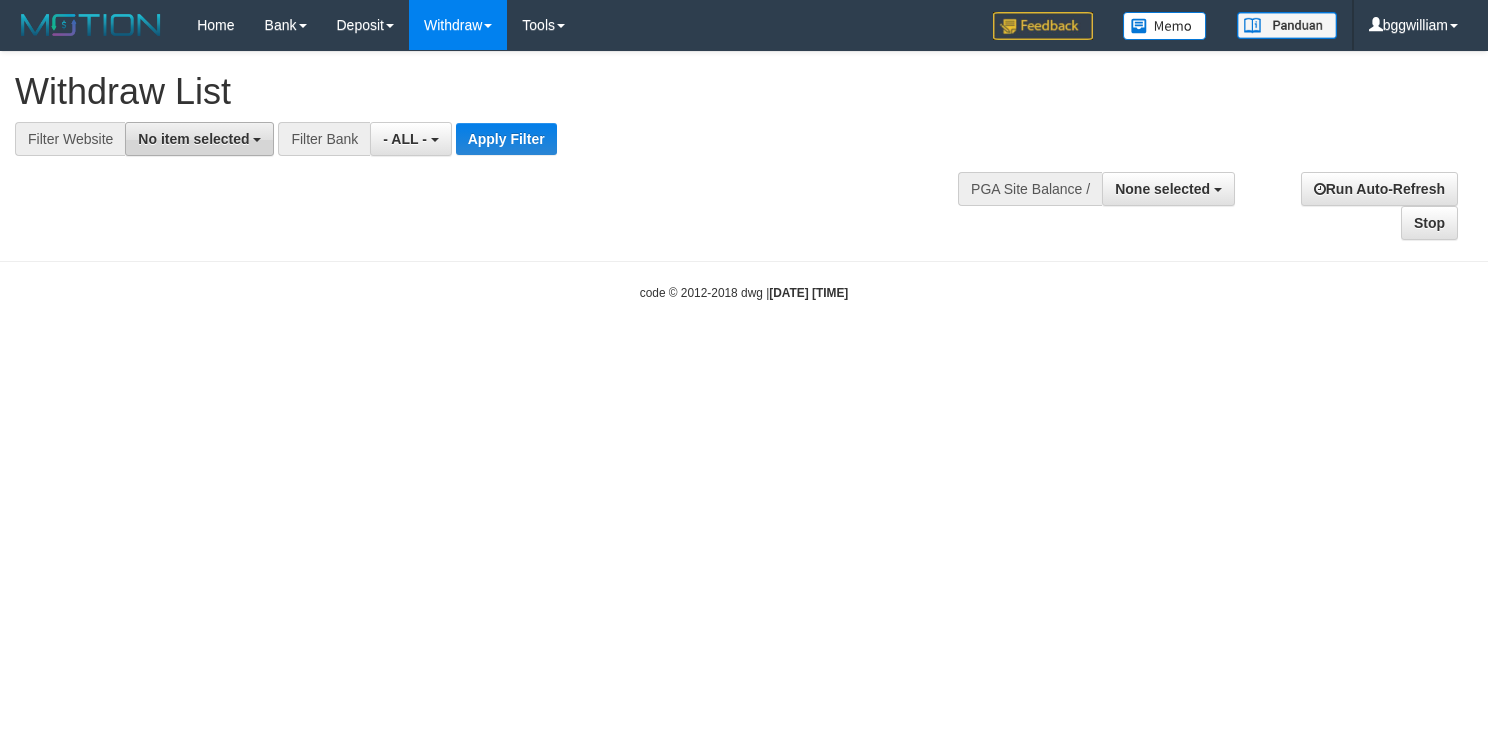 click on "No item selected" at bounding box center [193, 139] 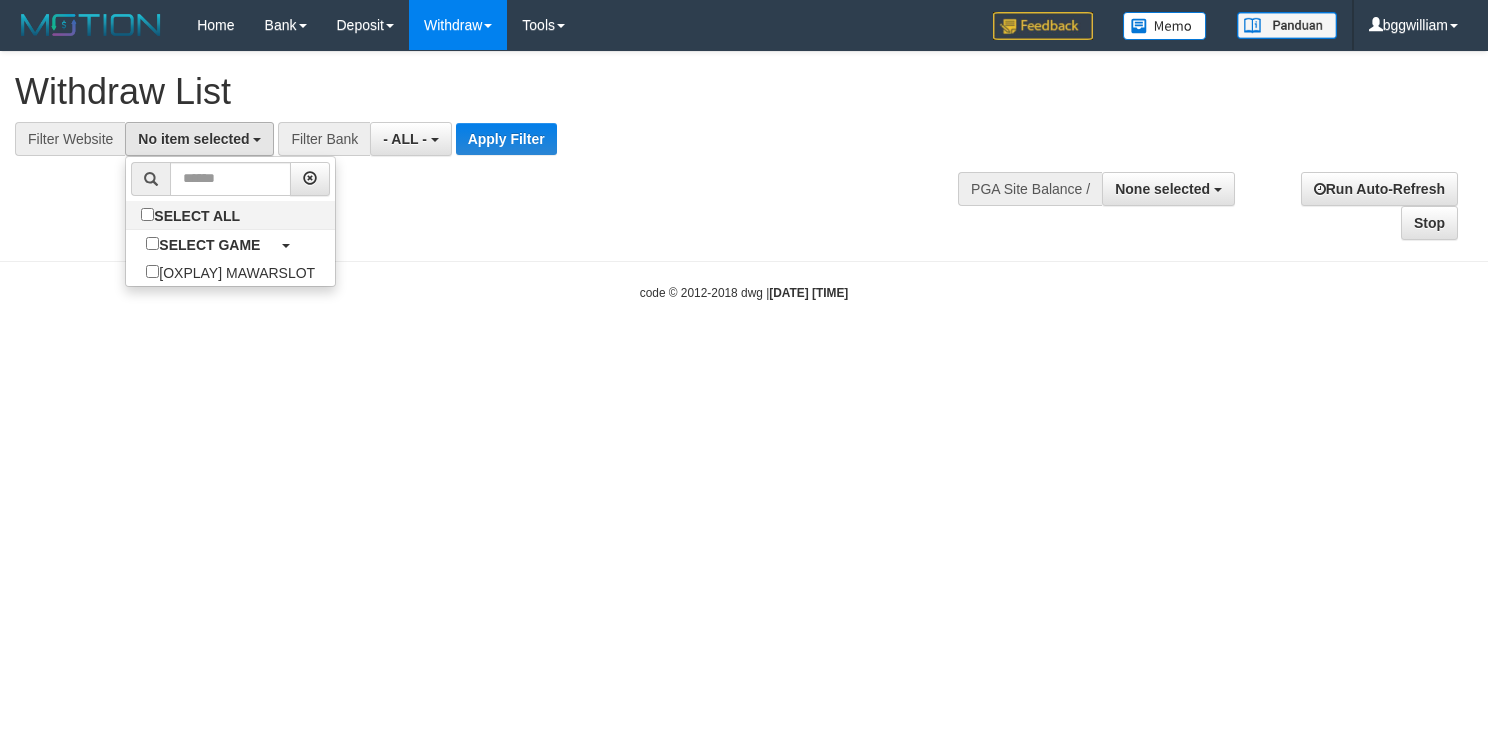 click at bounding box center (230, 179) 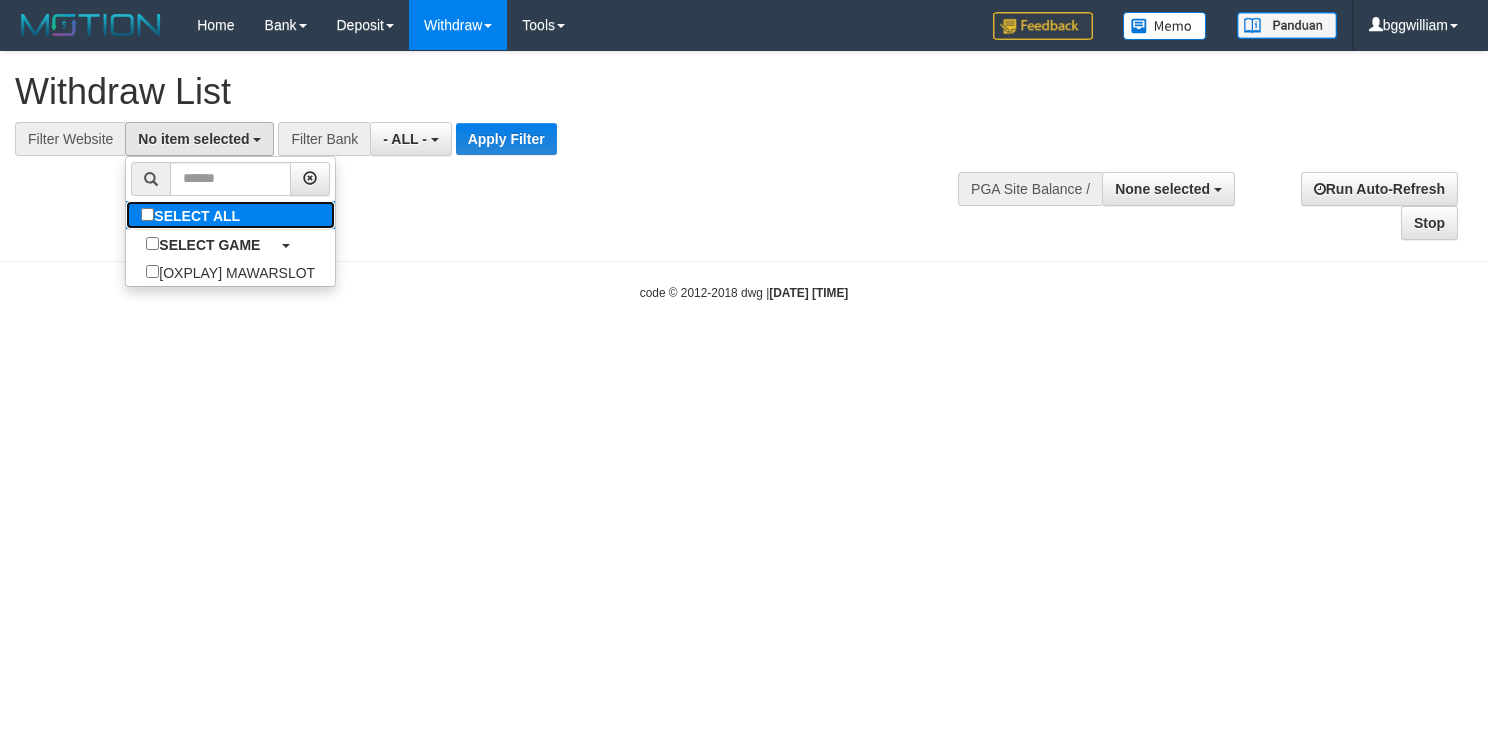 click on "SELECT ALL" at bounding box center [193, 215] 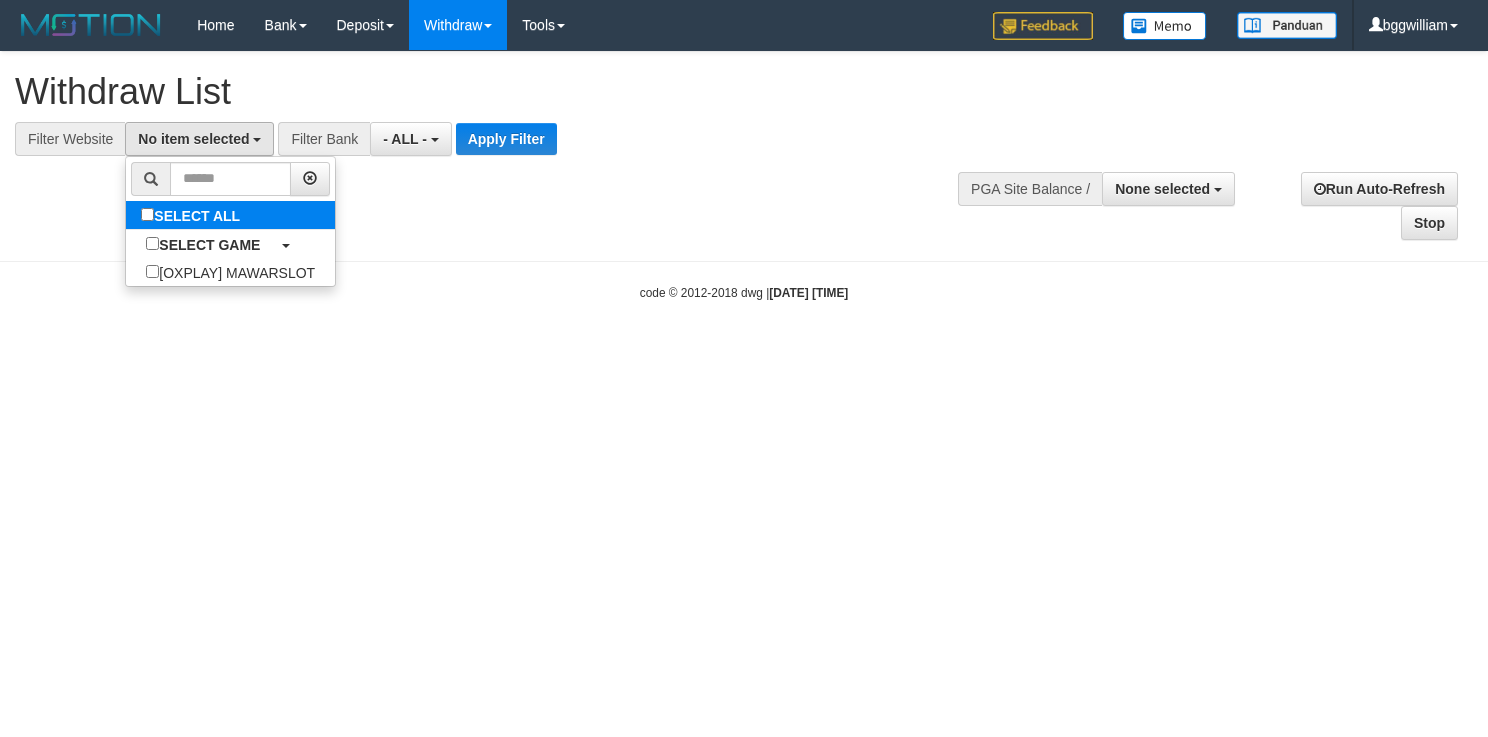 select on "****" 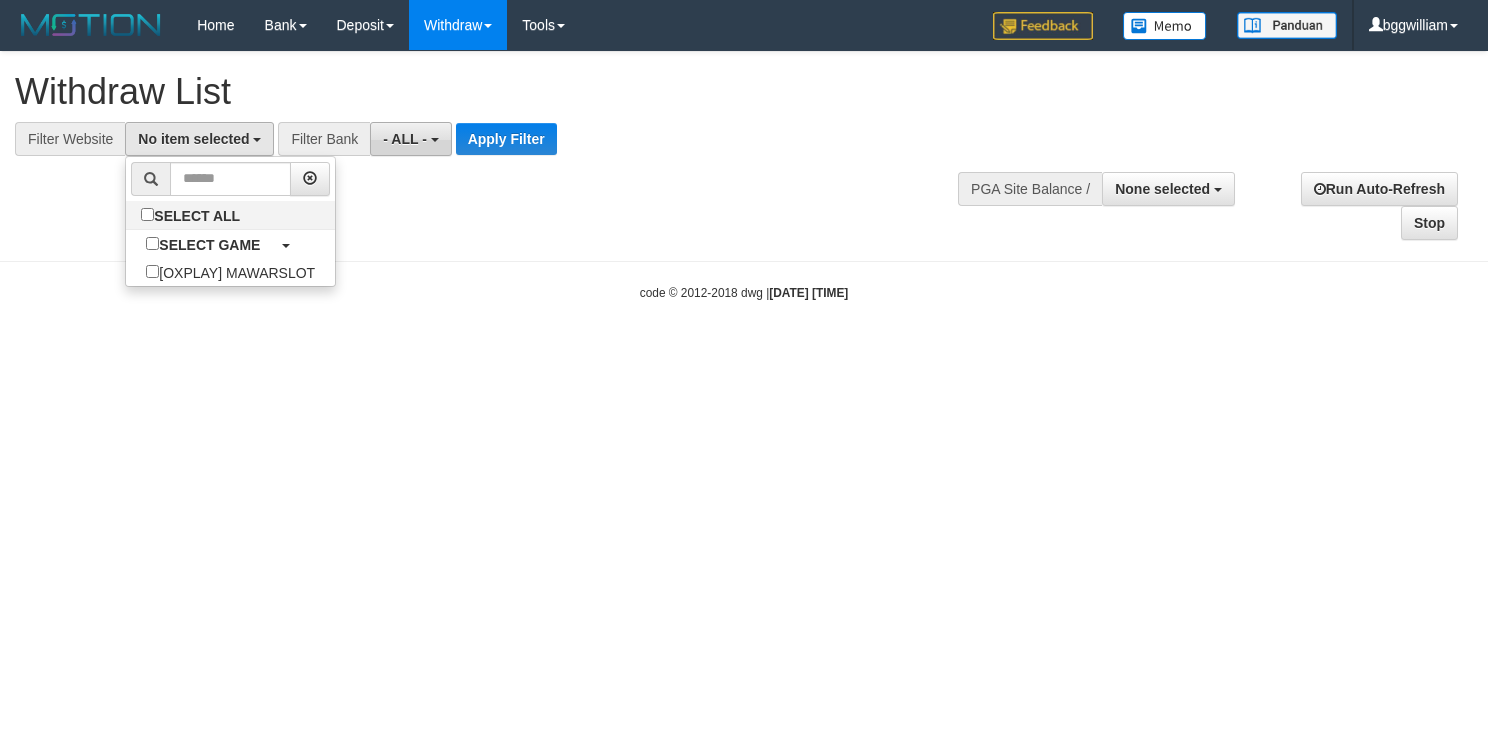 scroll, scrollTop: 18, scrollLeft: 0, axis: vertical 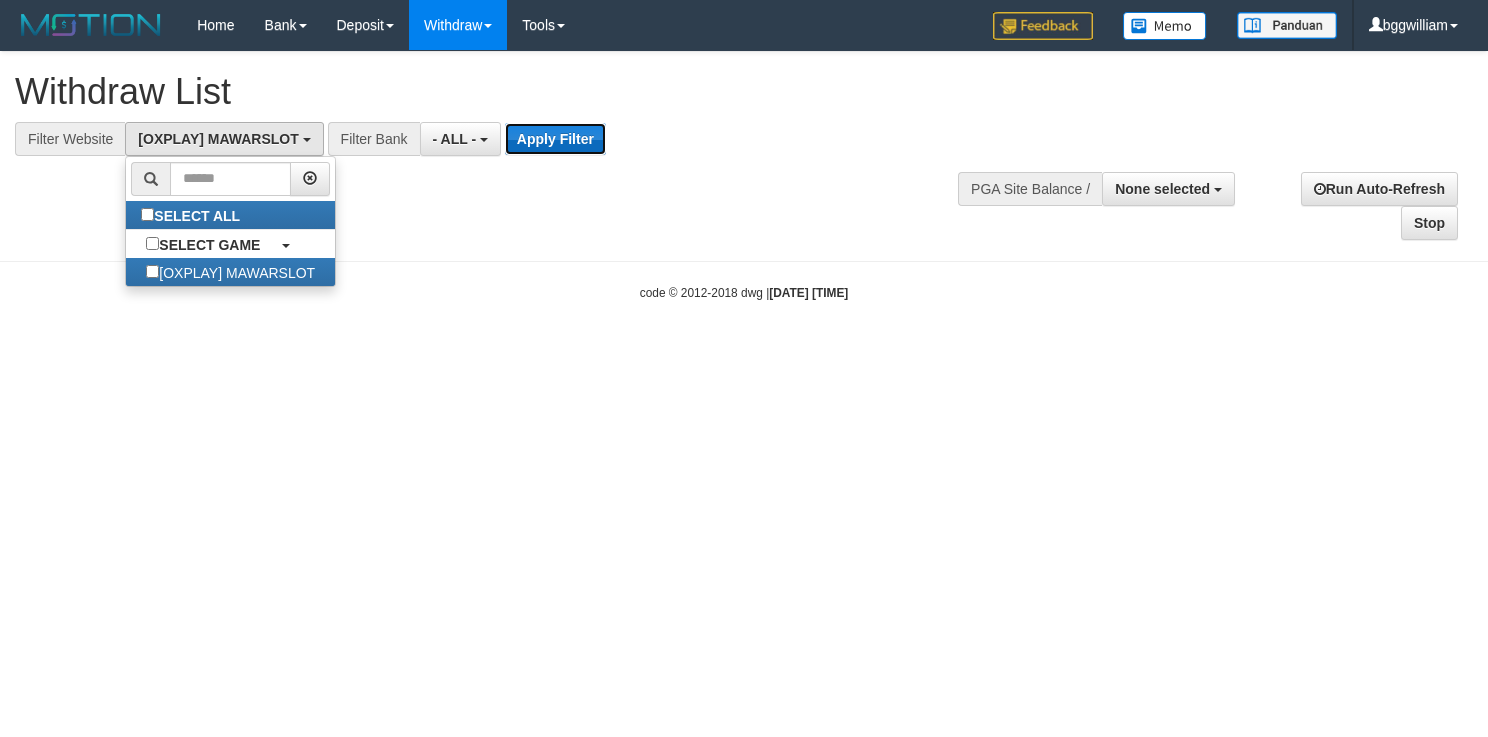 click on "Apply Filter" at bounding box center (555, 139) 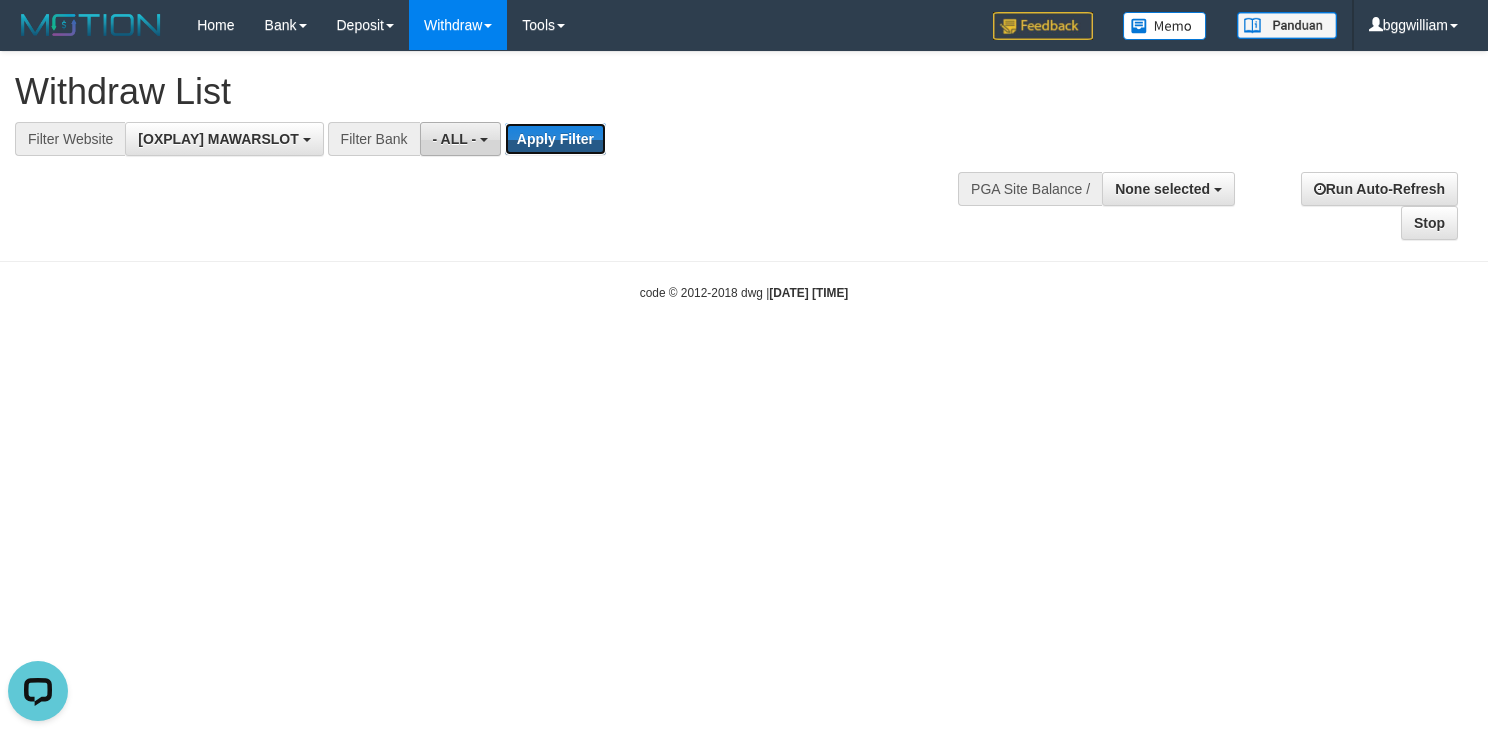 scroll, scrollTop: 0, scrollLeft: 0, axis: both 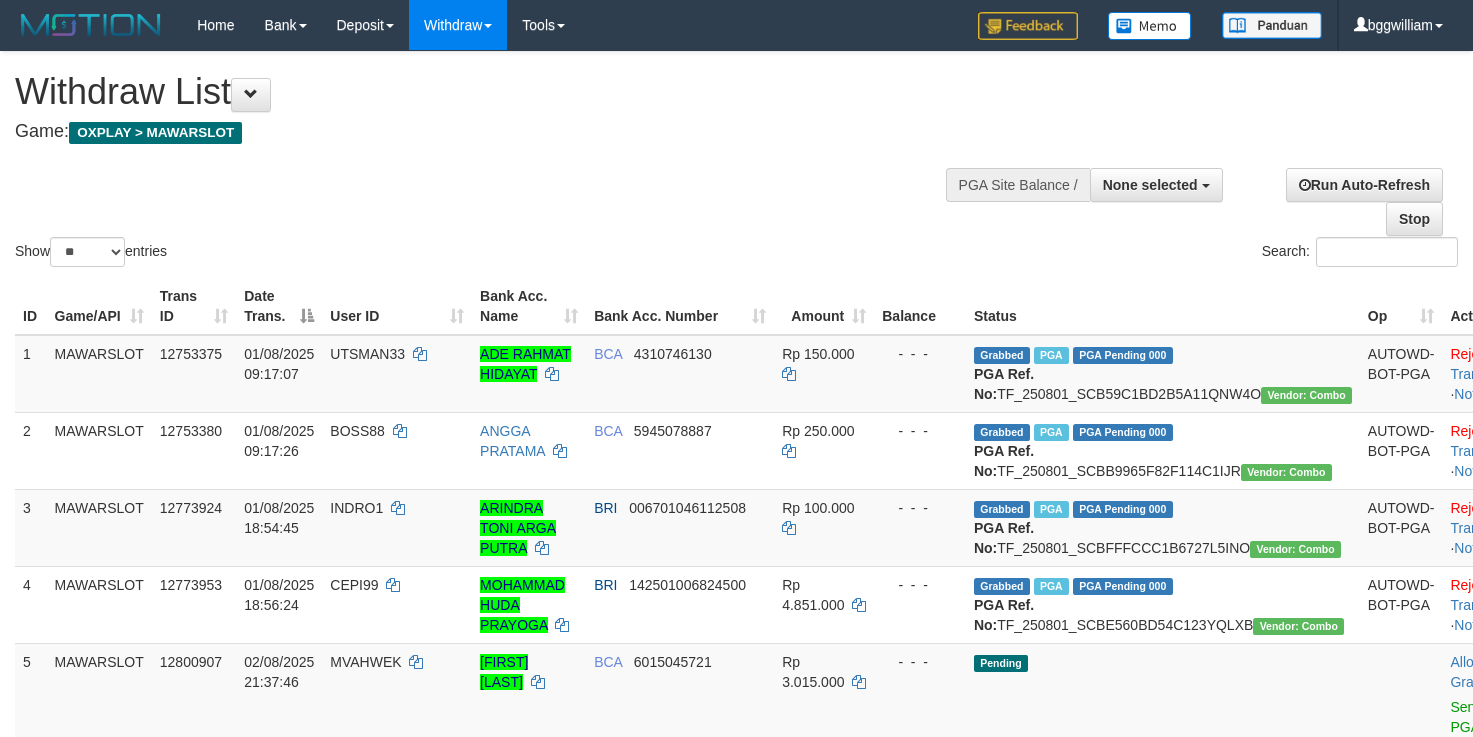 select 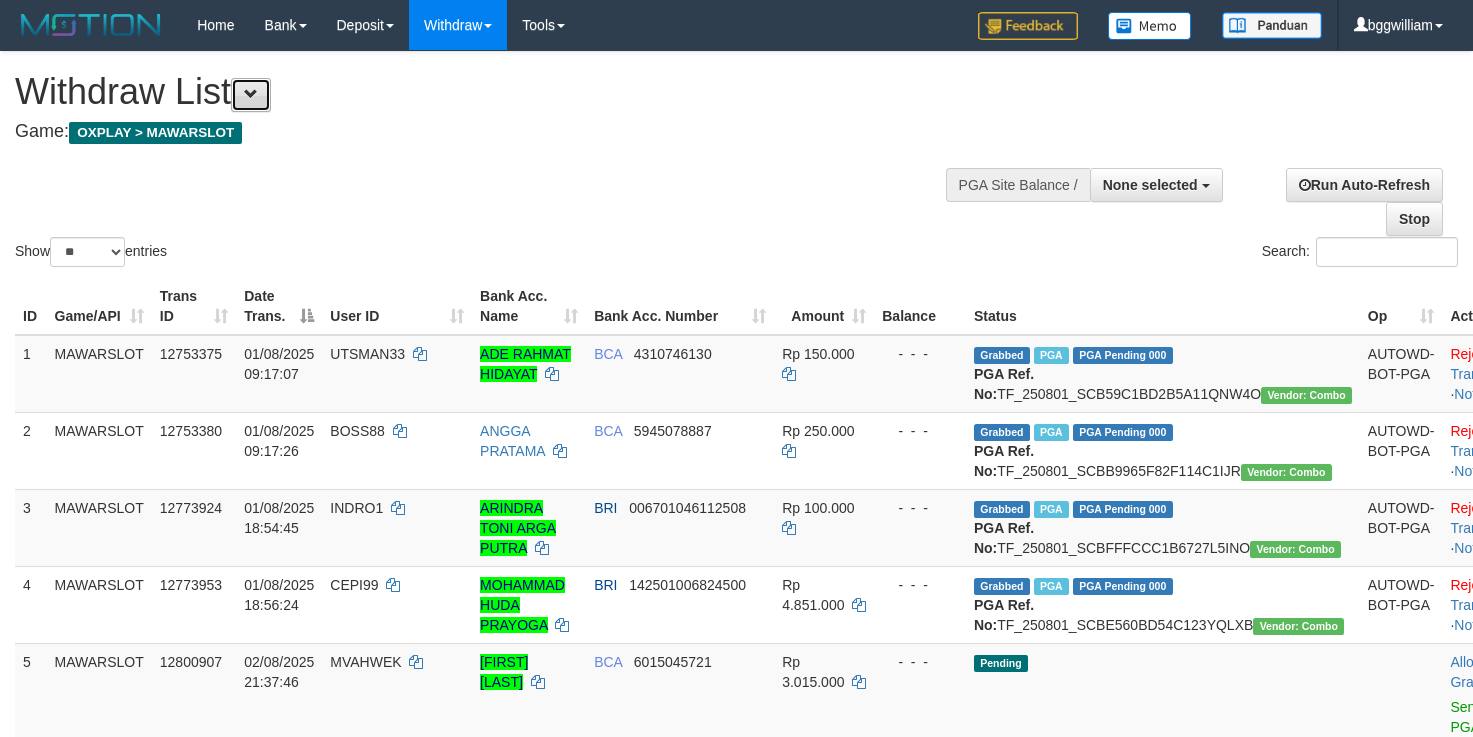 click at bounding box center [251, 94] 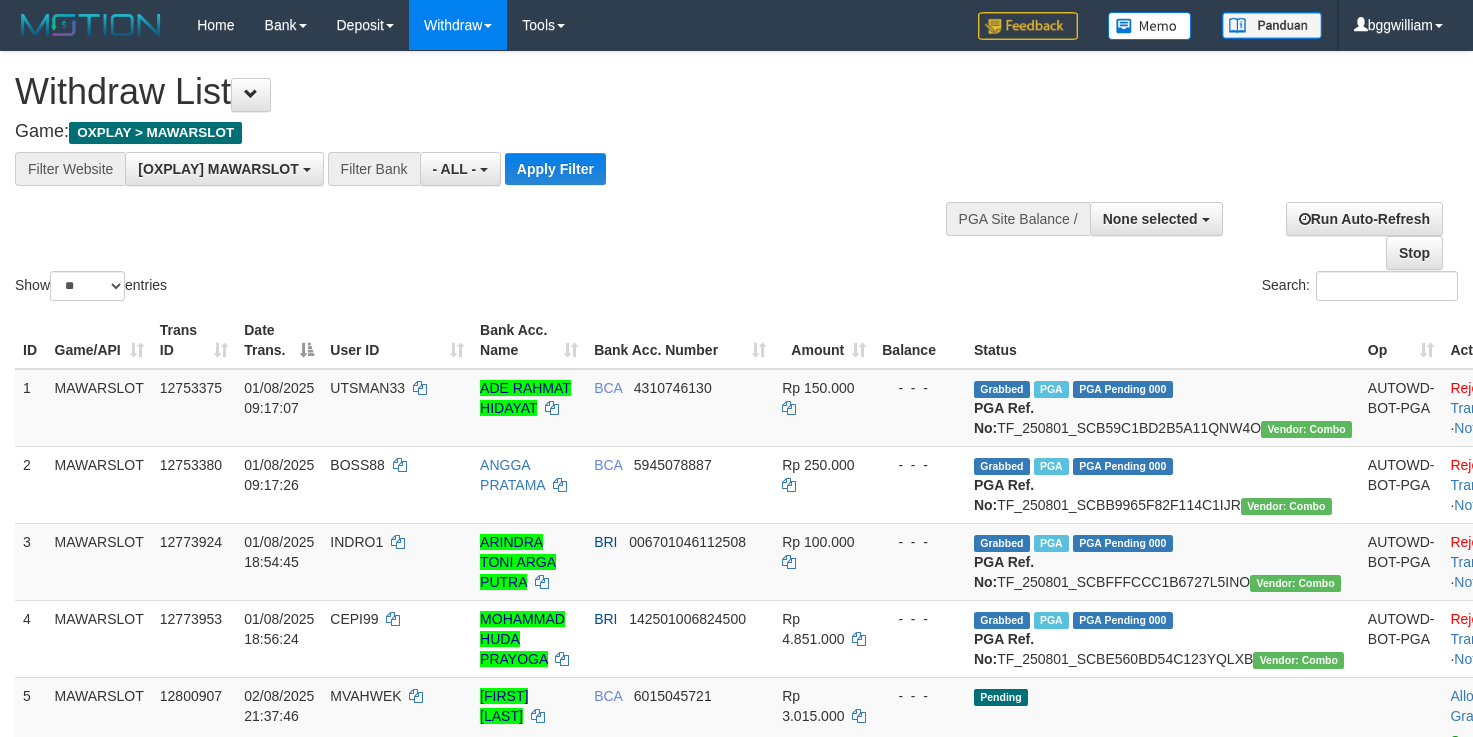 drag, startPoint x: 392, startPoint y: 157, endPoint x: 470, endPoint y: 175, distance: 80.04999 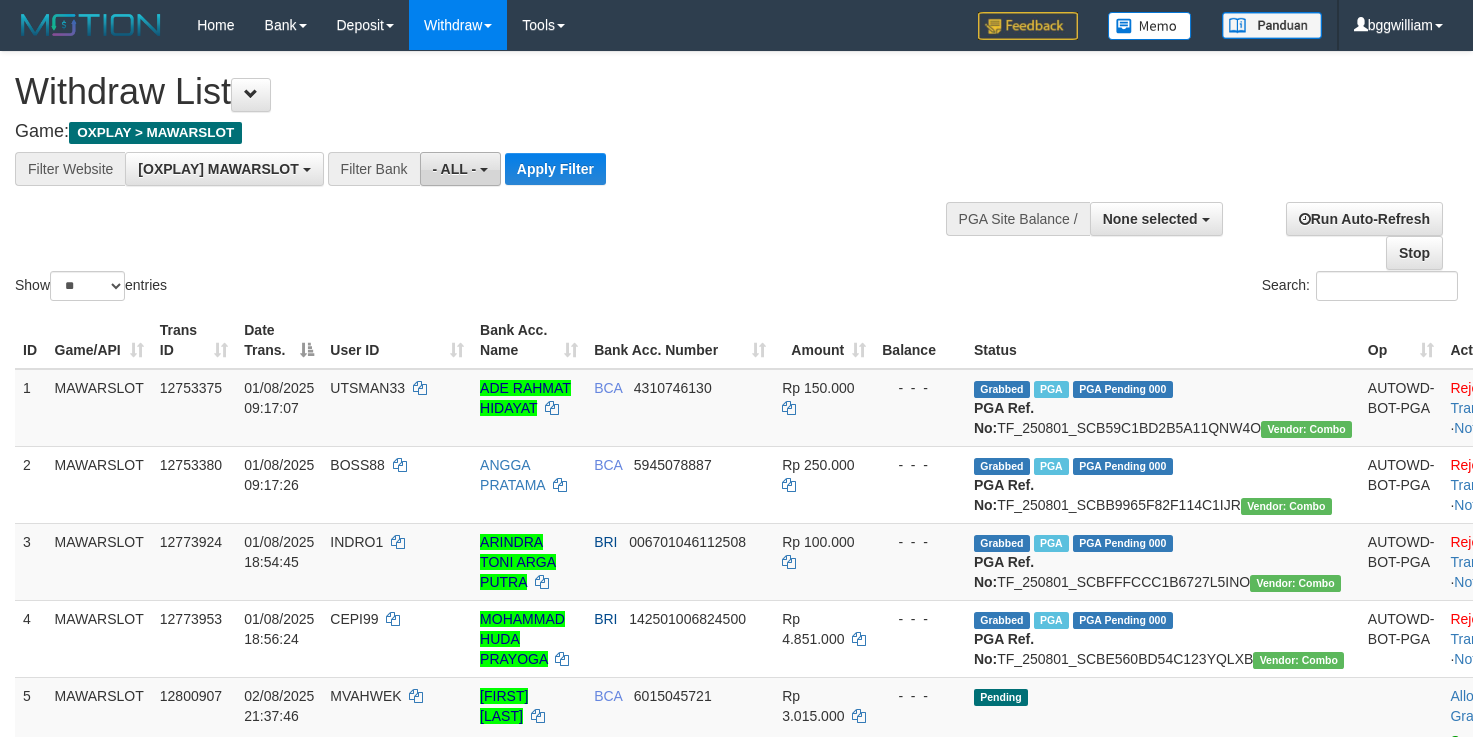 click on "Filter Bank" at bounding box center (374, 169) 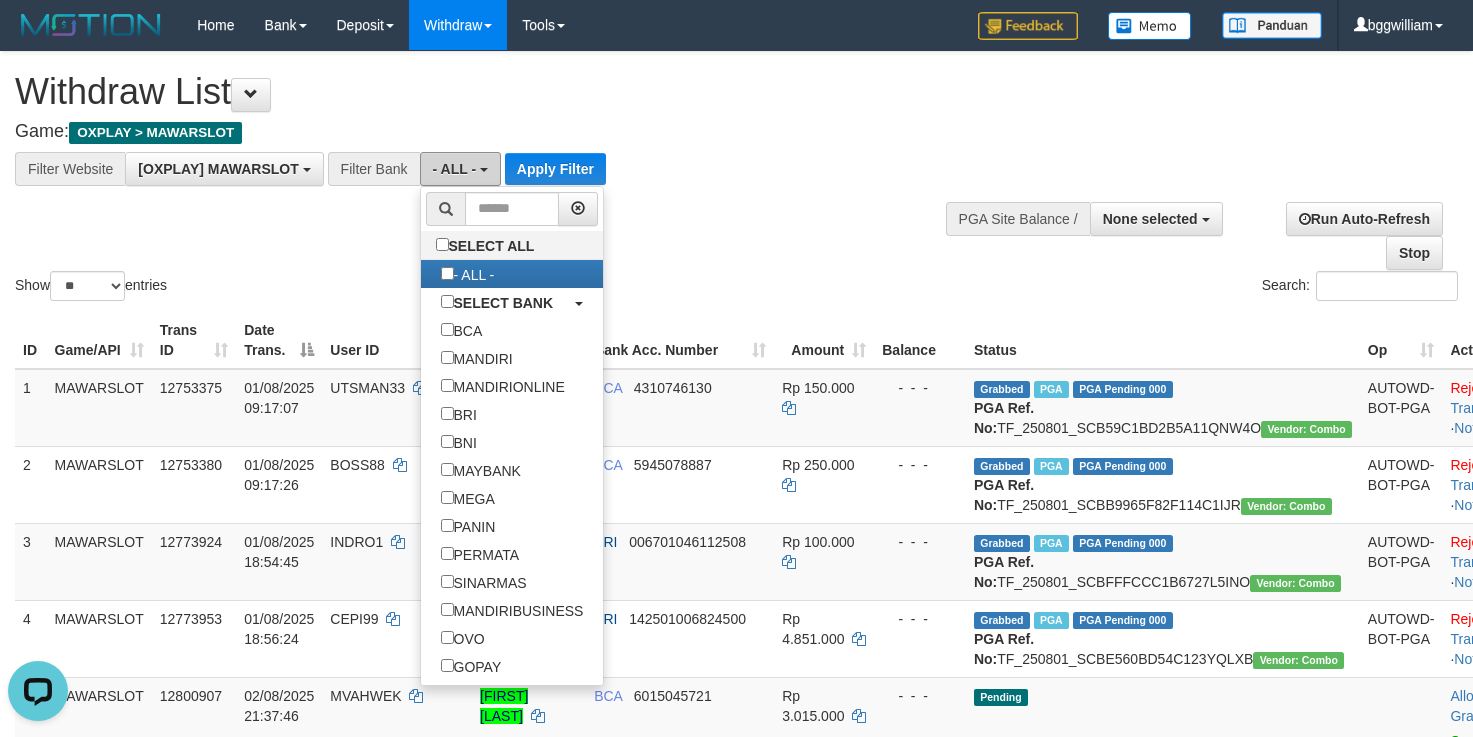scroll, scrollTop: 0, scrollLeft: 0, axis: both 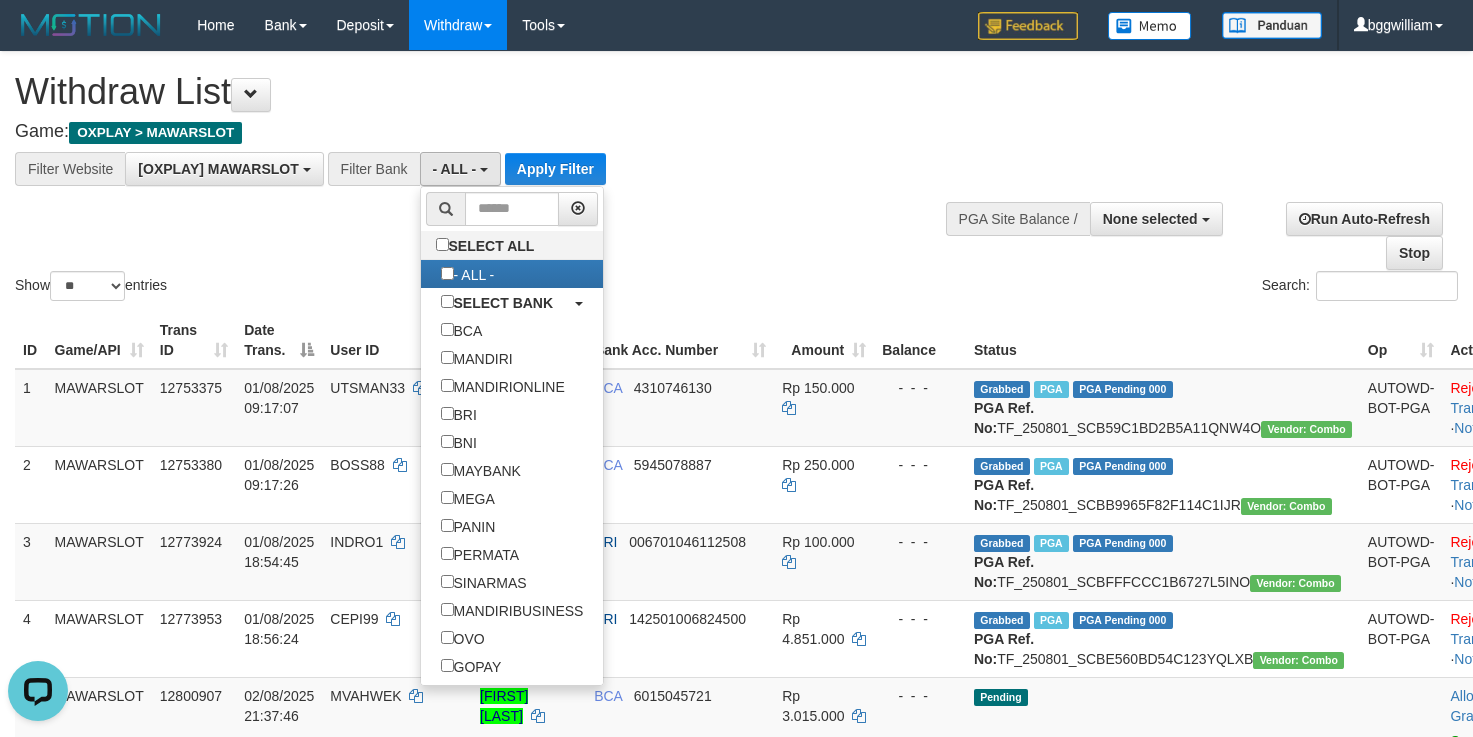 drag, startPoint x: 409, startPoint y: 214, endPoint x: 456, endPoint y: 220, distance: 47.38143 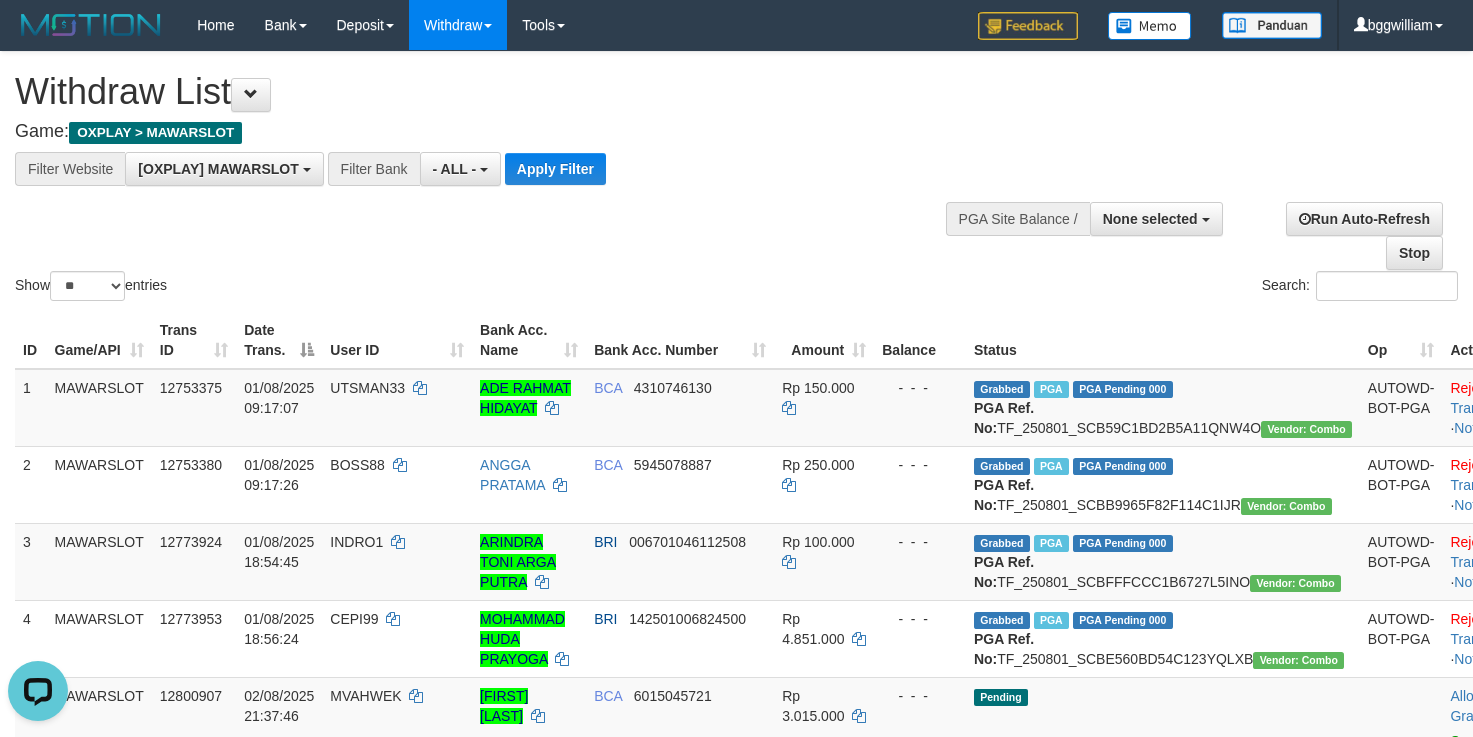 click on "Show  ** ** ** ***  entries Search:" at bounding box center [736, 178] 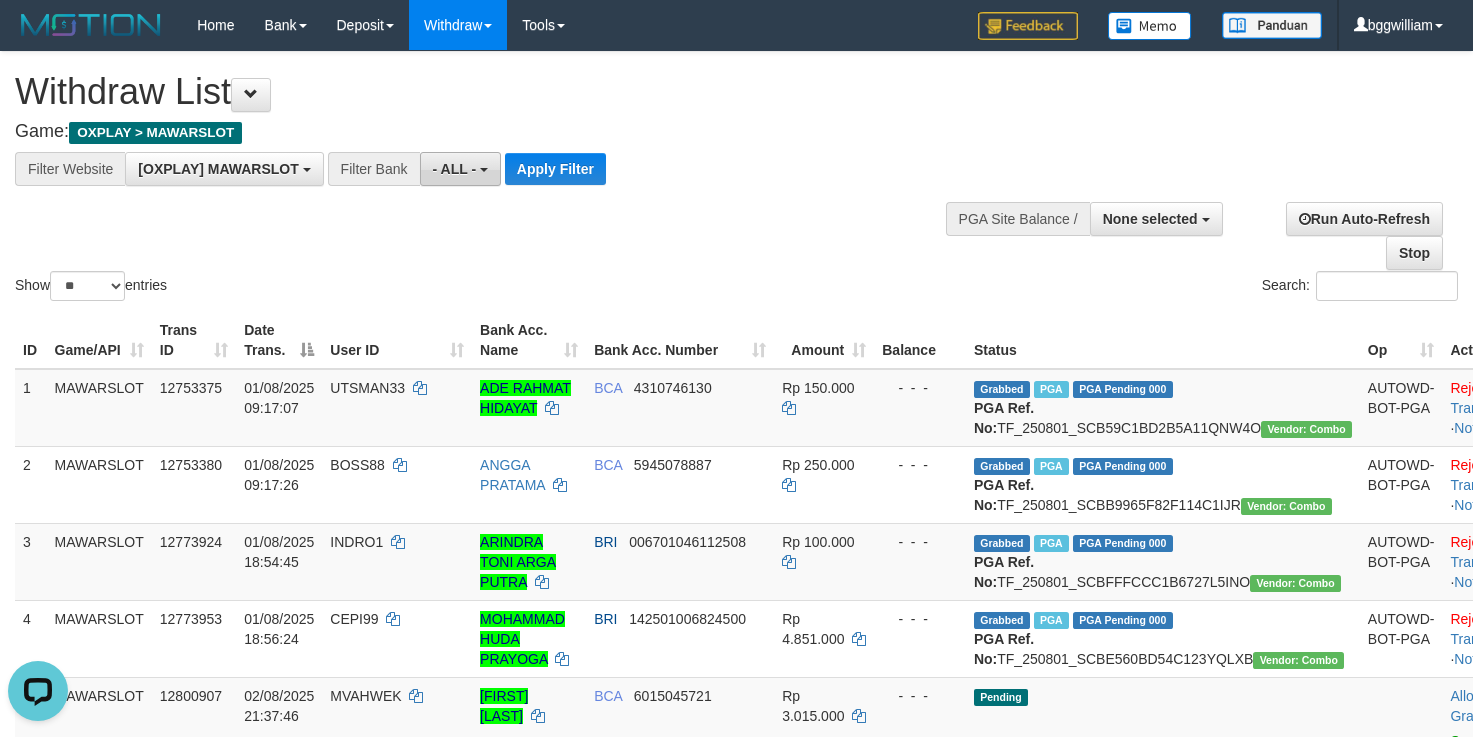 click on "- ALL -" at bounding box center (460, 169) 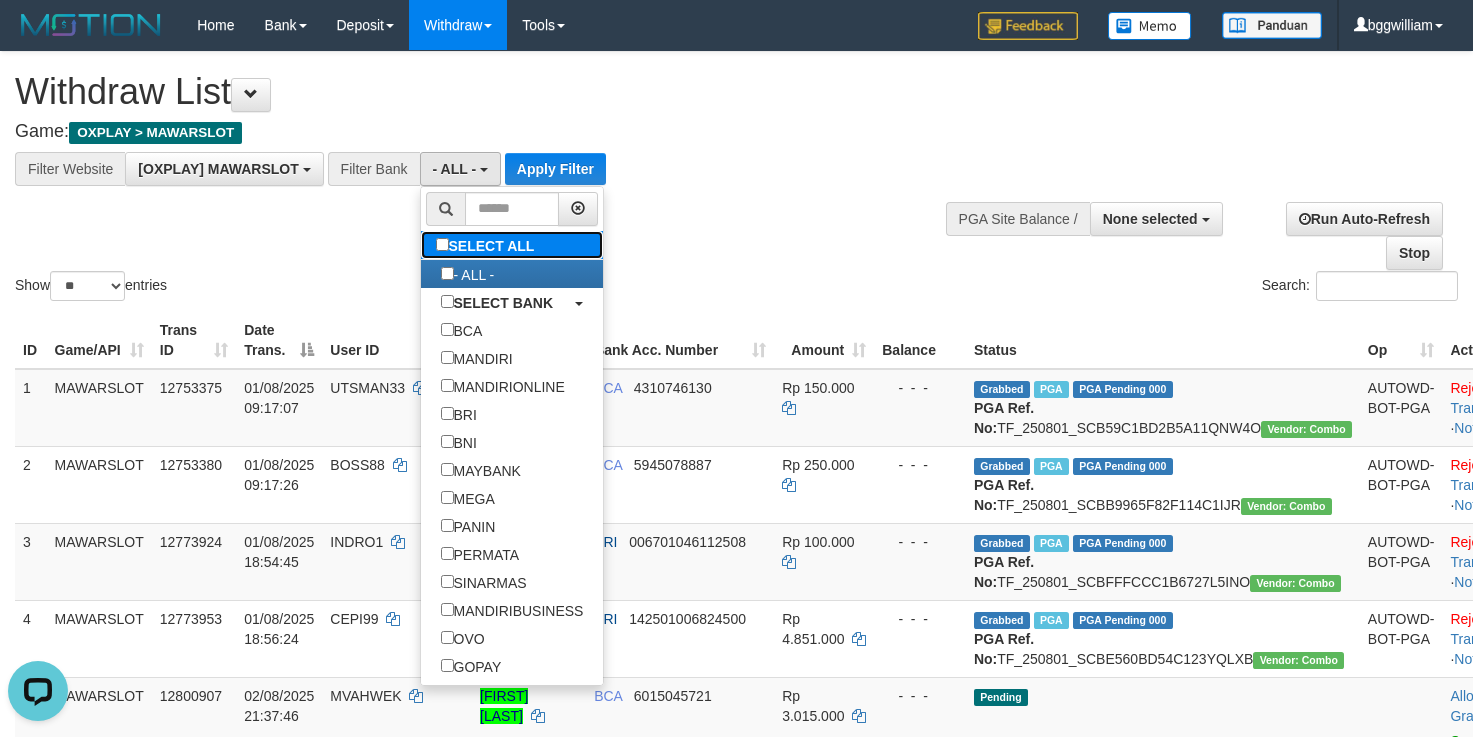 click on "SELECT ALL" at bounding box center [488, 245] 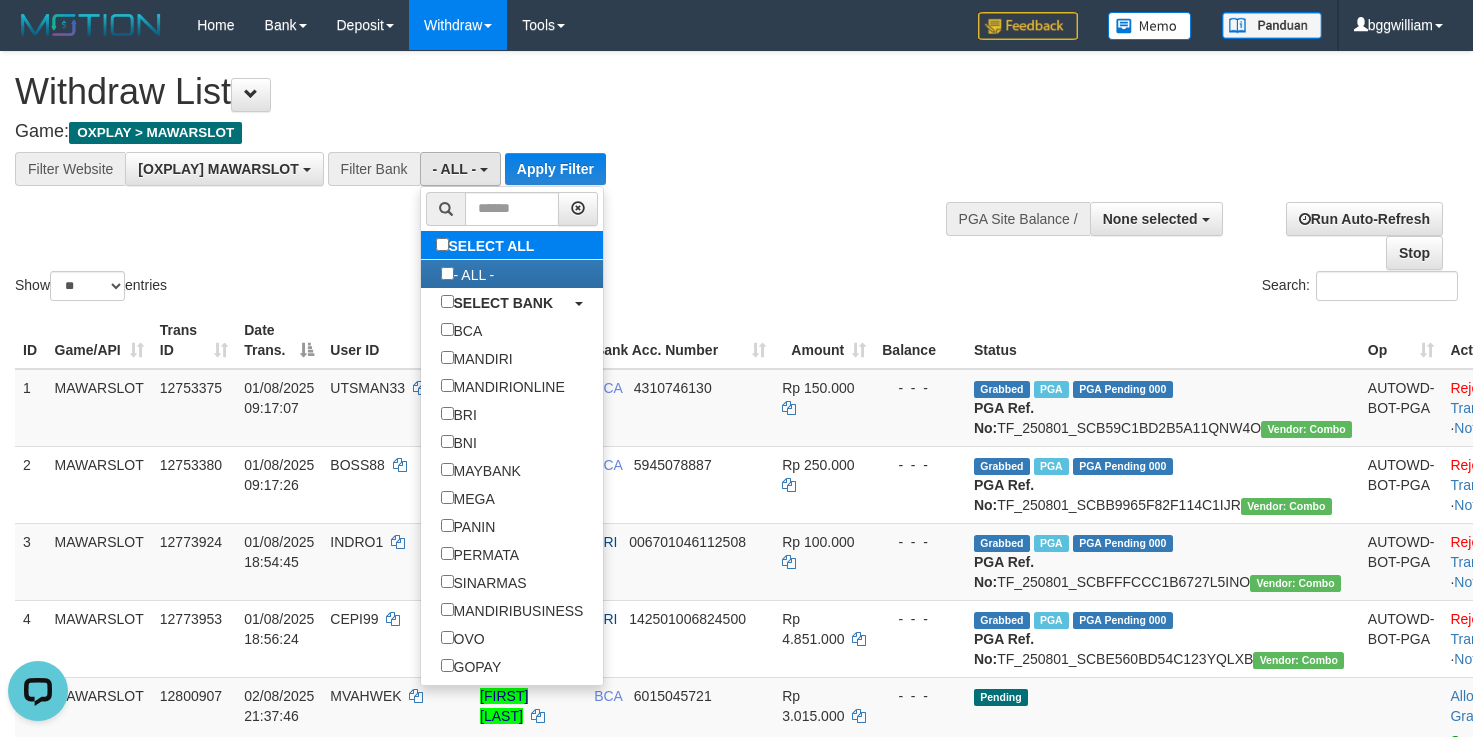 type 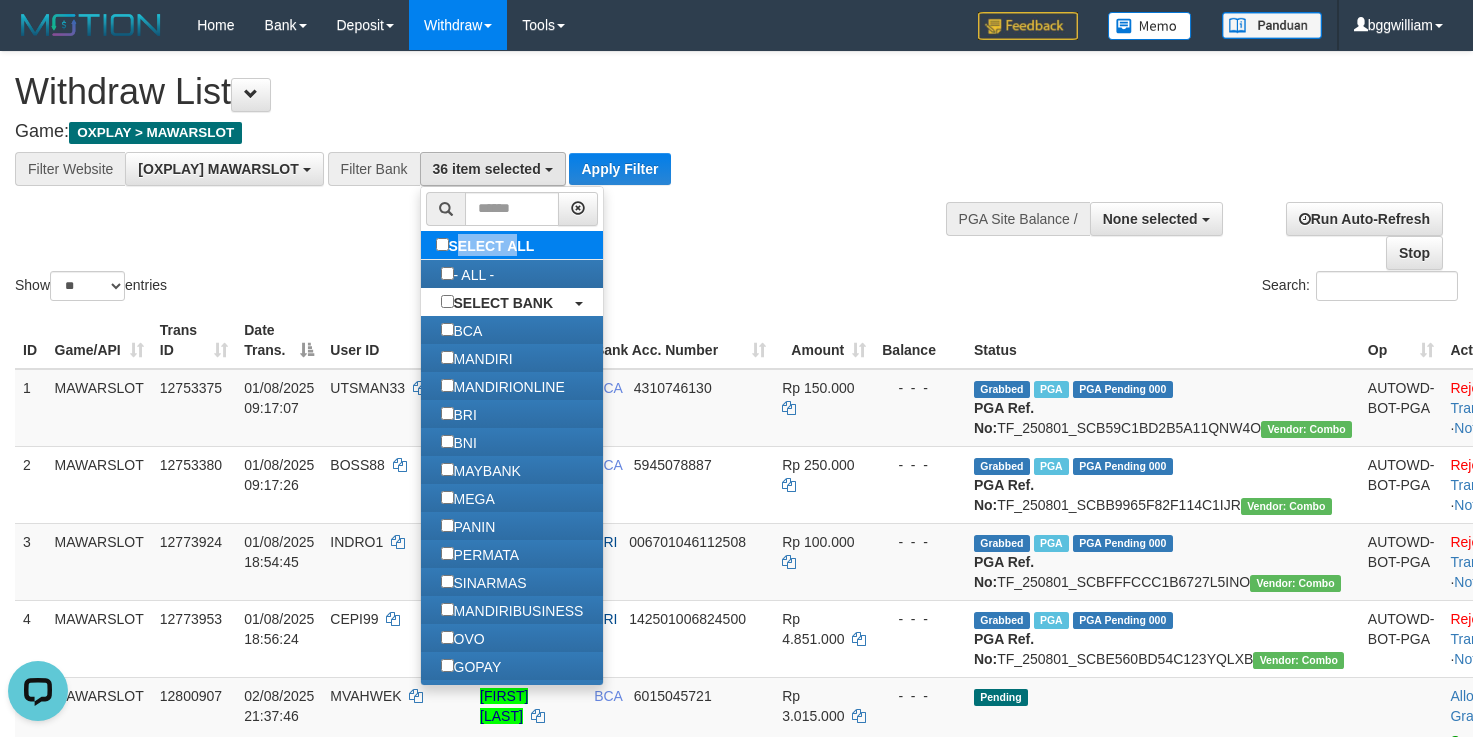 click on "SELECT ALL" at bounding box center [488, 245] 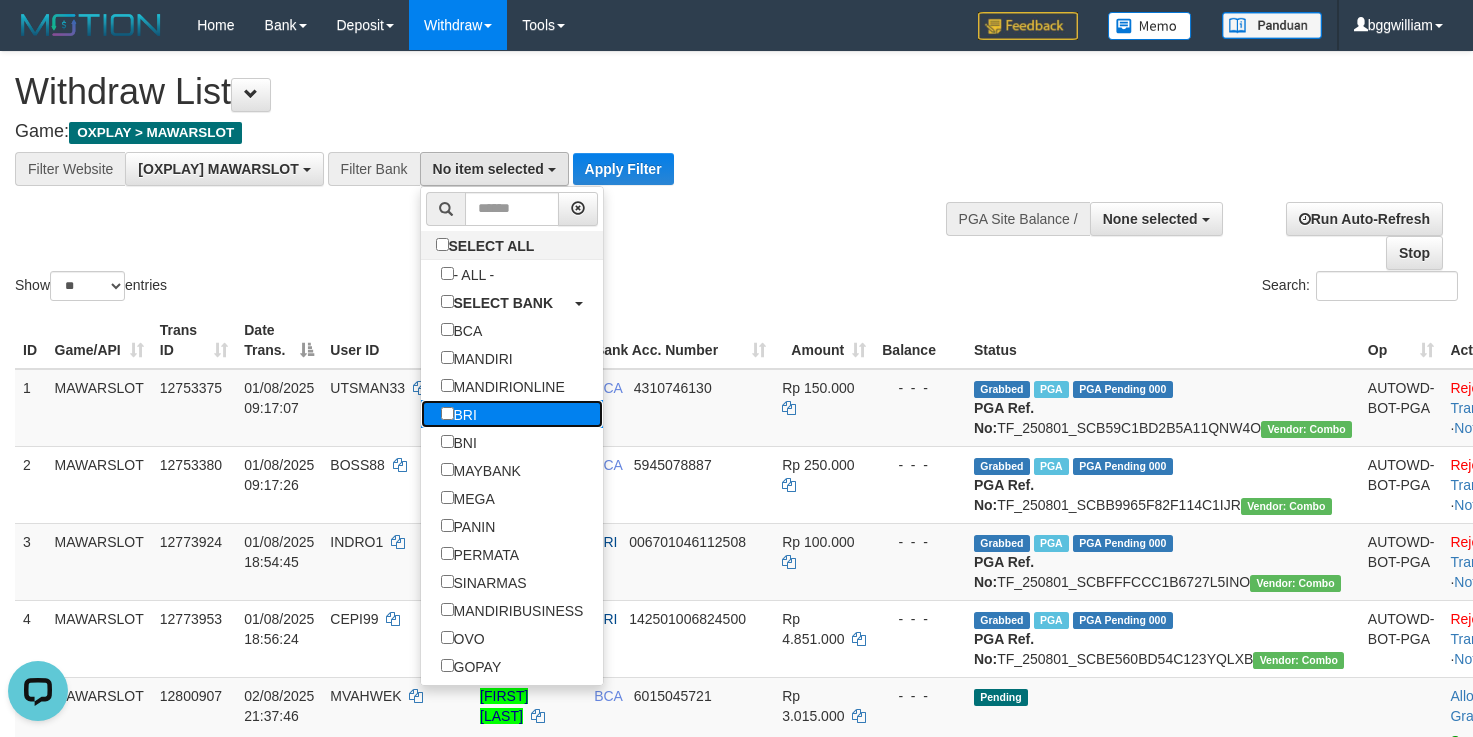 click on "BRI" at bounding box center [459, 414] 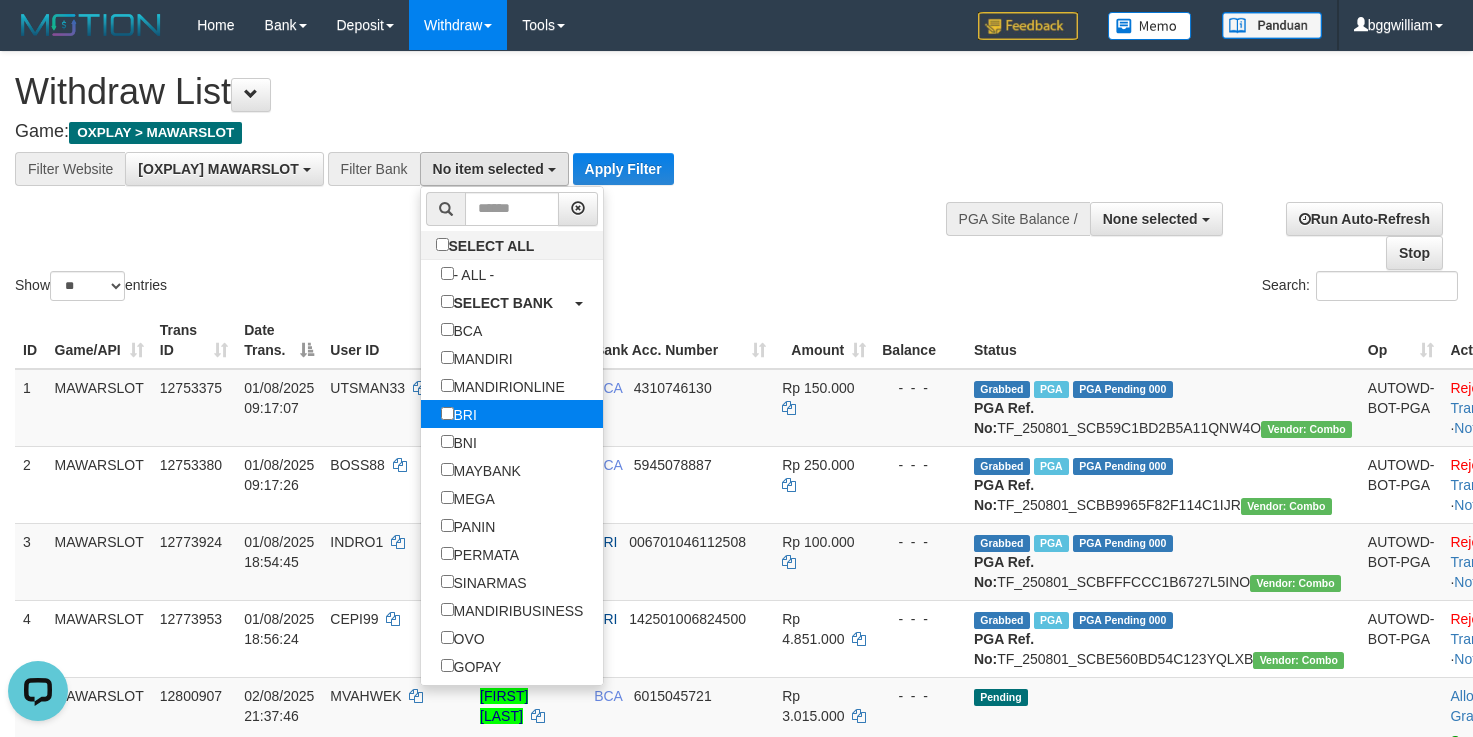 select on "***" 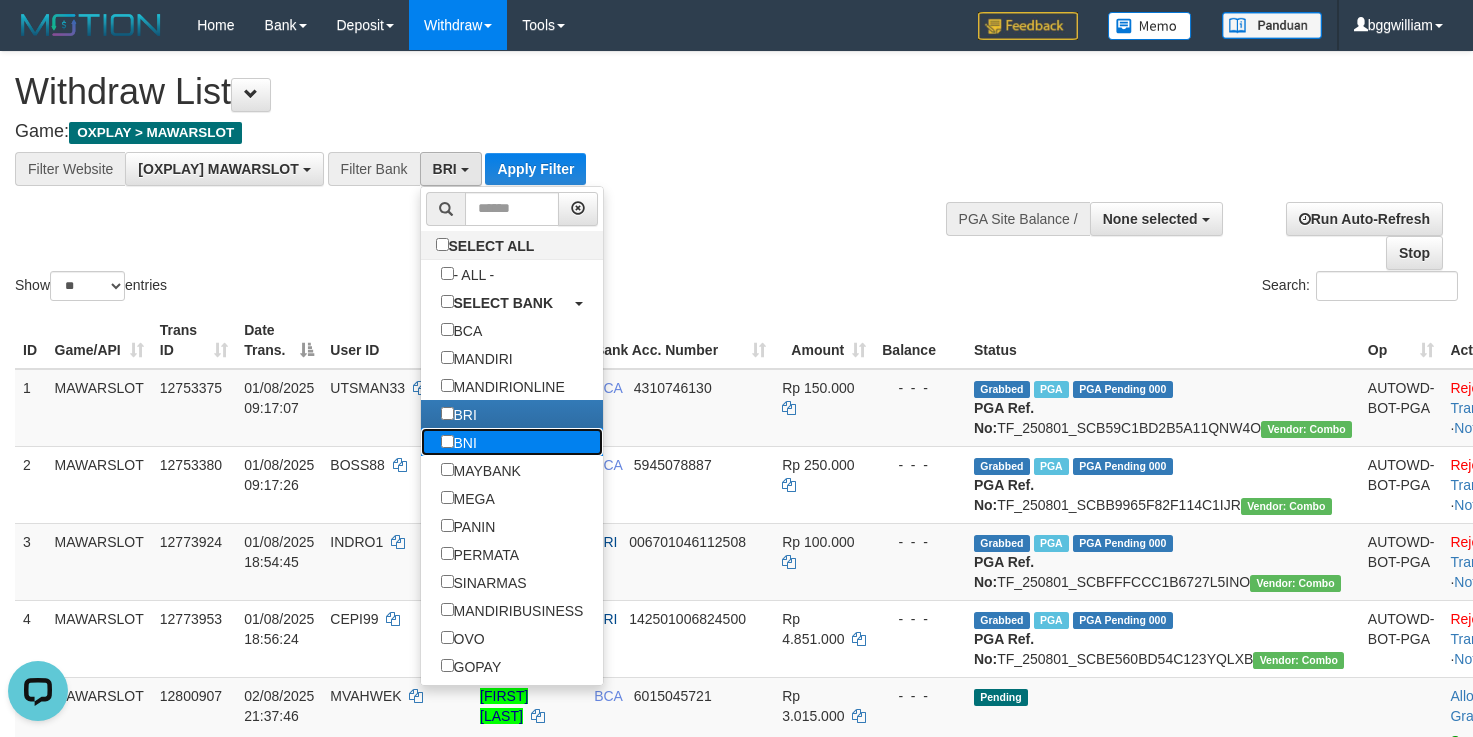 click on "BNI" at bounding box center (459, 442) 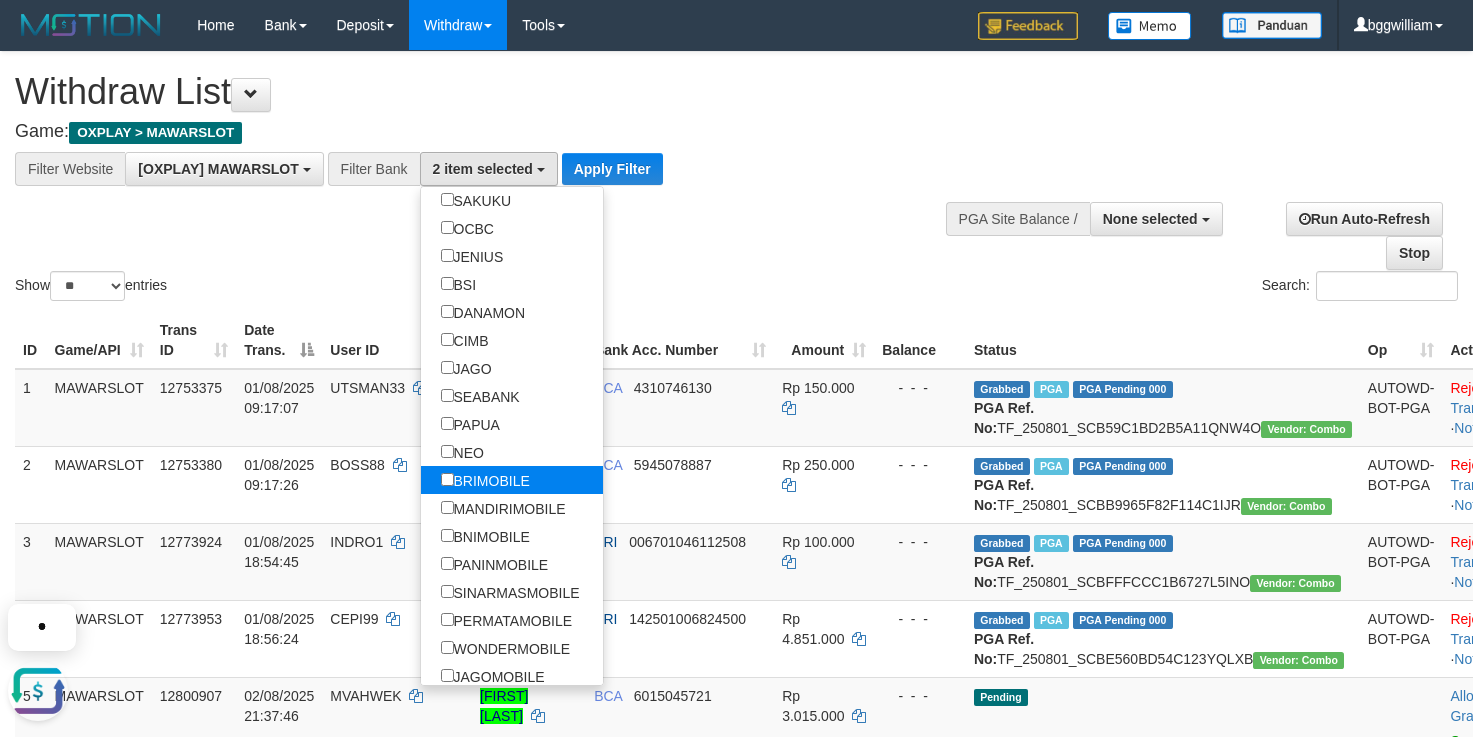 scroll, scrollTop: 611, scrollLeft: 0, axis: vertical 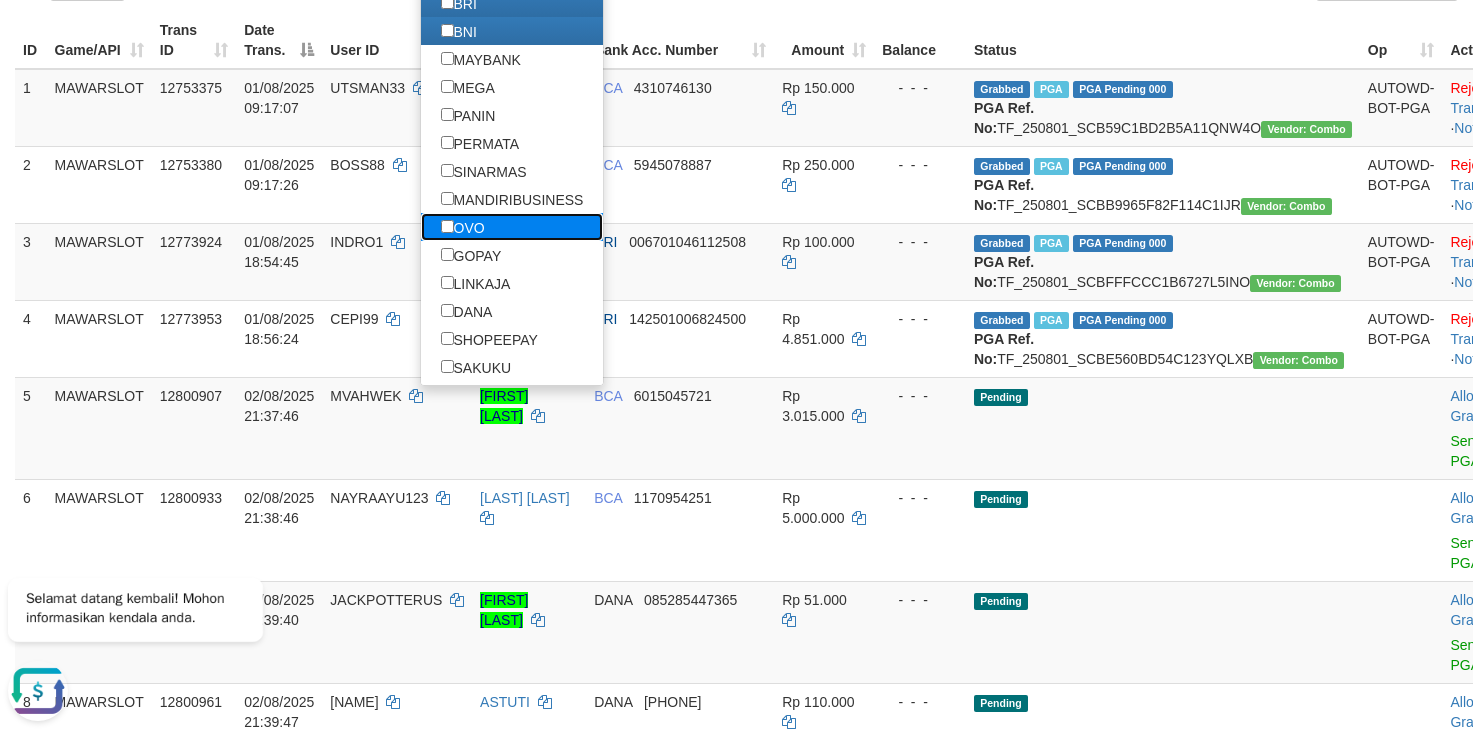 click on "OVO" at bounding box center (463, 227) 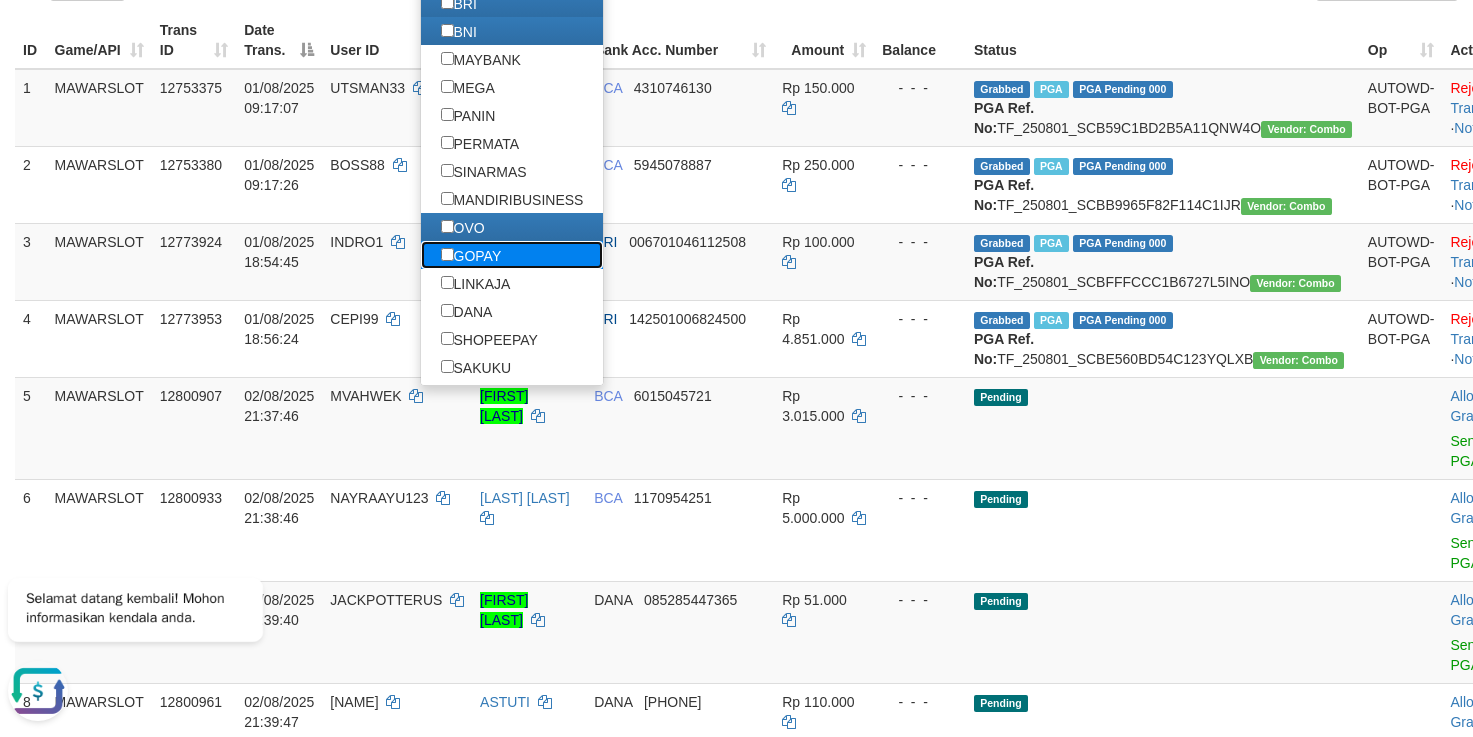 click on "GOPAY" at bounding box center (471, 255) 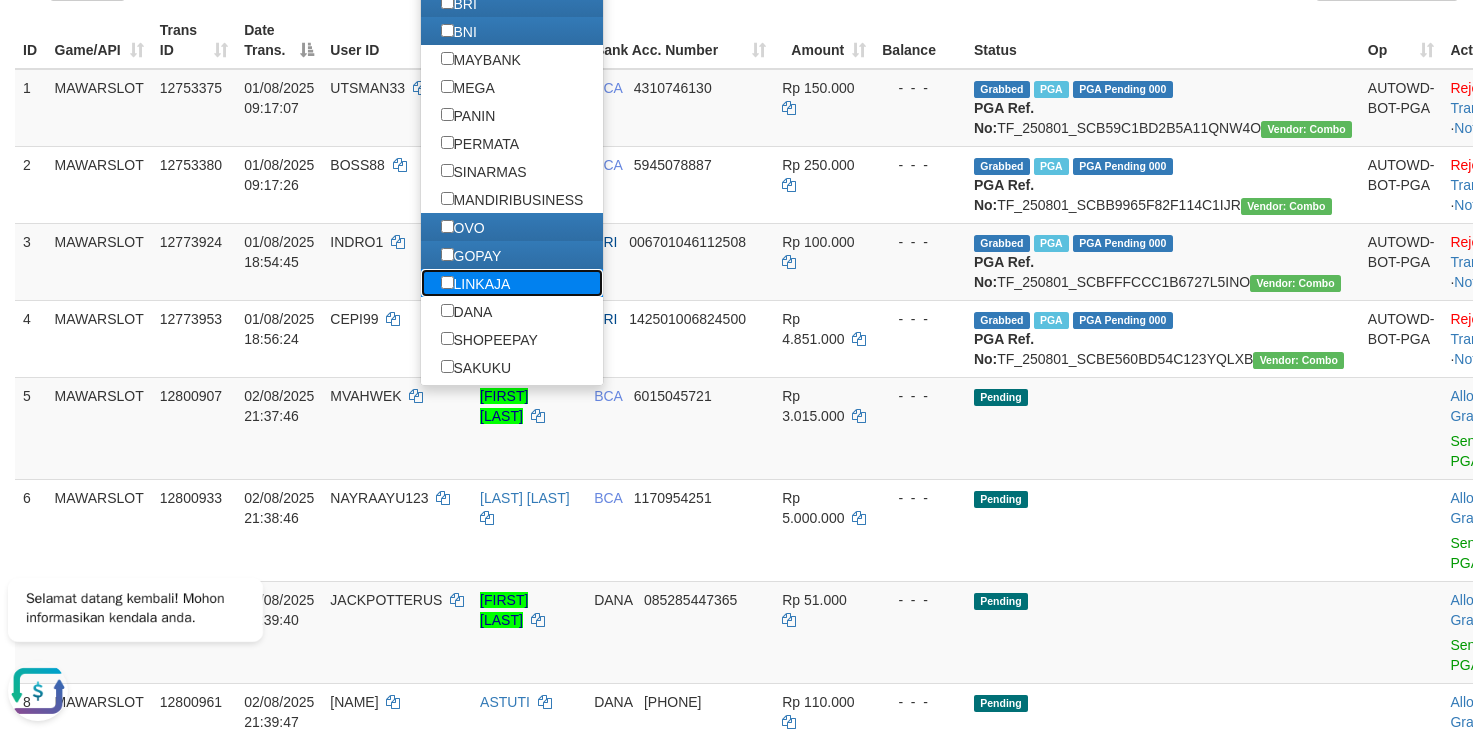 click on "LINKAJA" at bounding box center [476, 283] 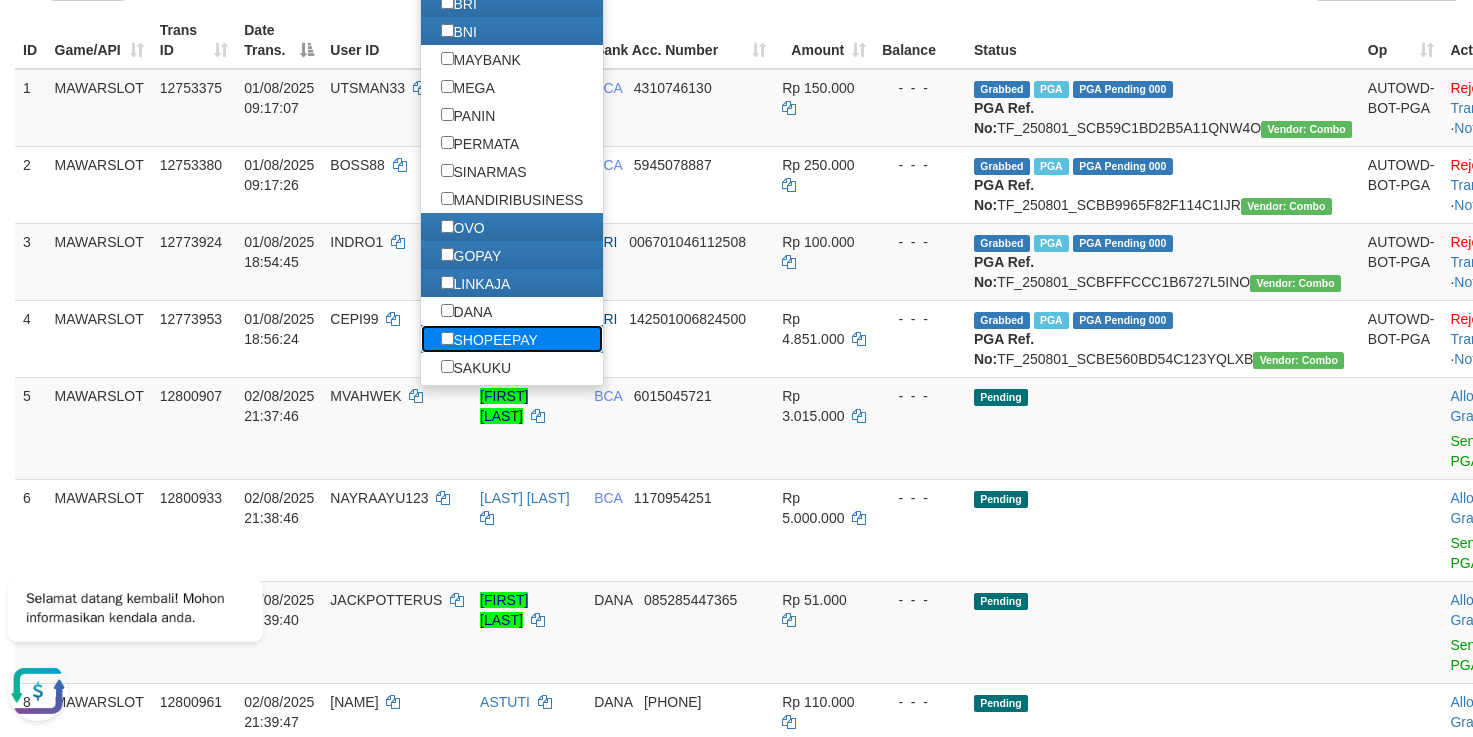 click on "SHOPEEPAY" at bounding box center (489, 339) 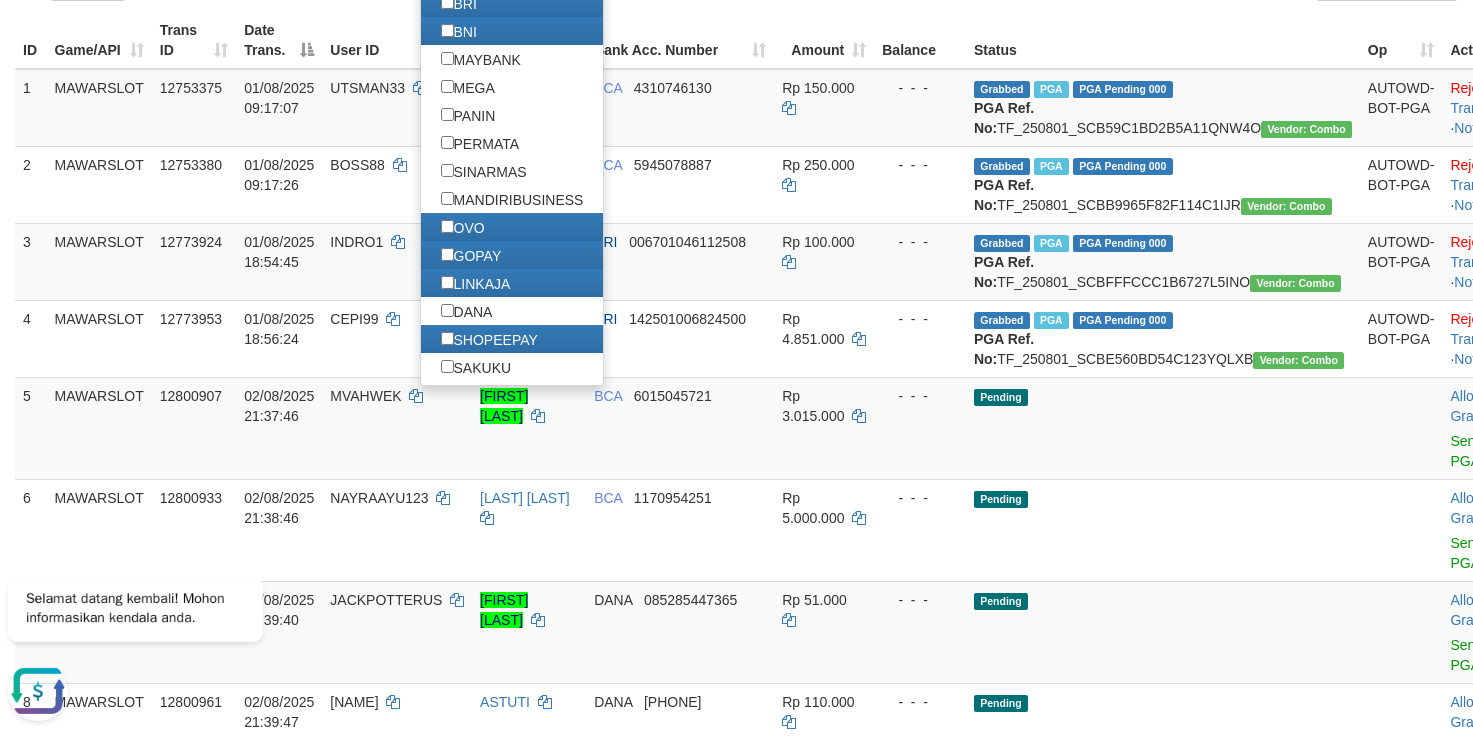click on "Bank Acc. Number" at bounding box center (680, 40) 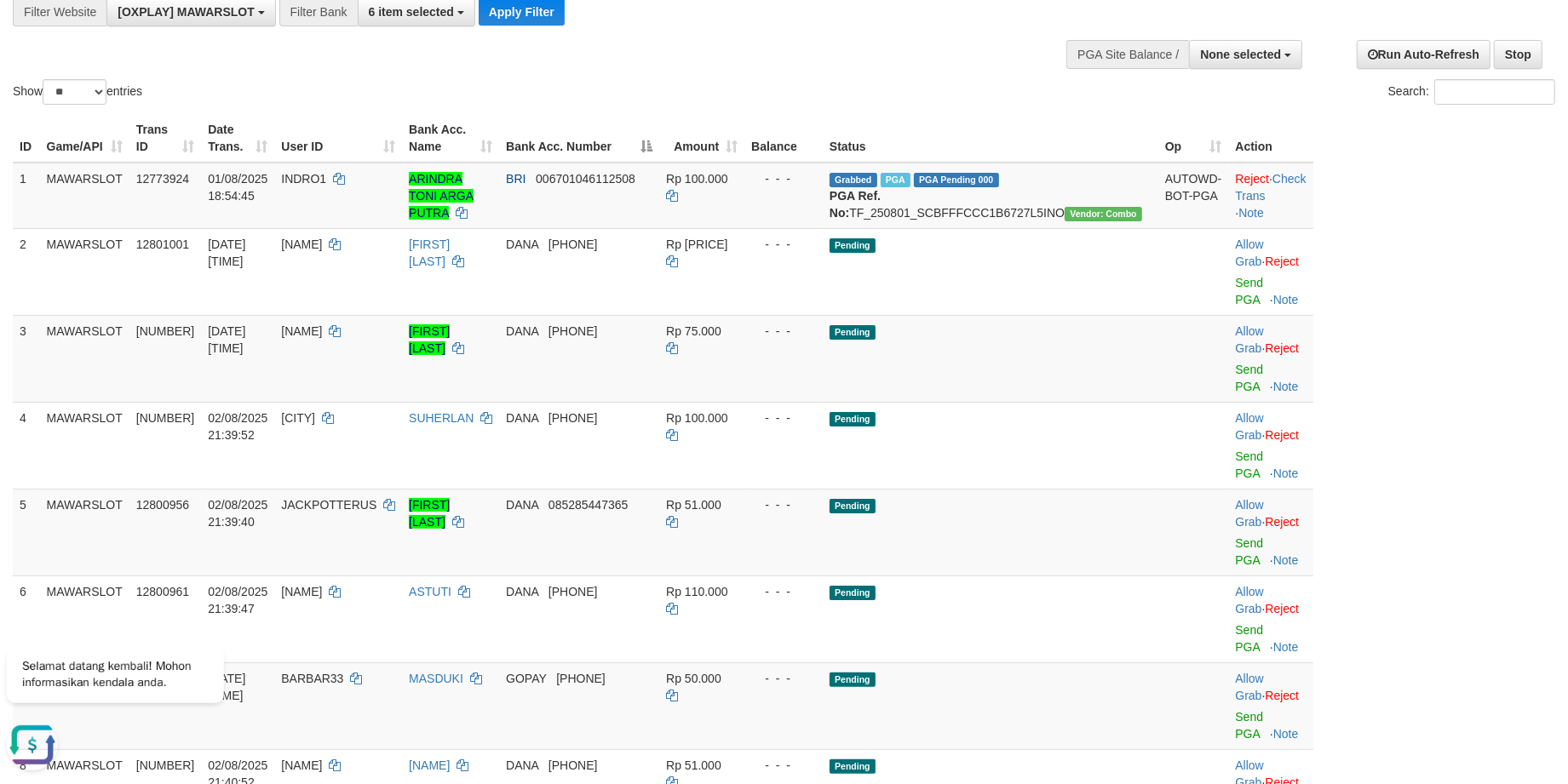 scroll, scrollTop: 43, scrollLeft: 0, axis: vertical 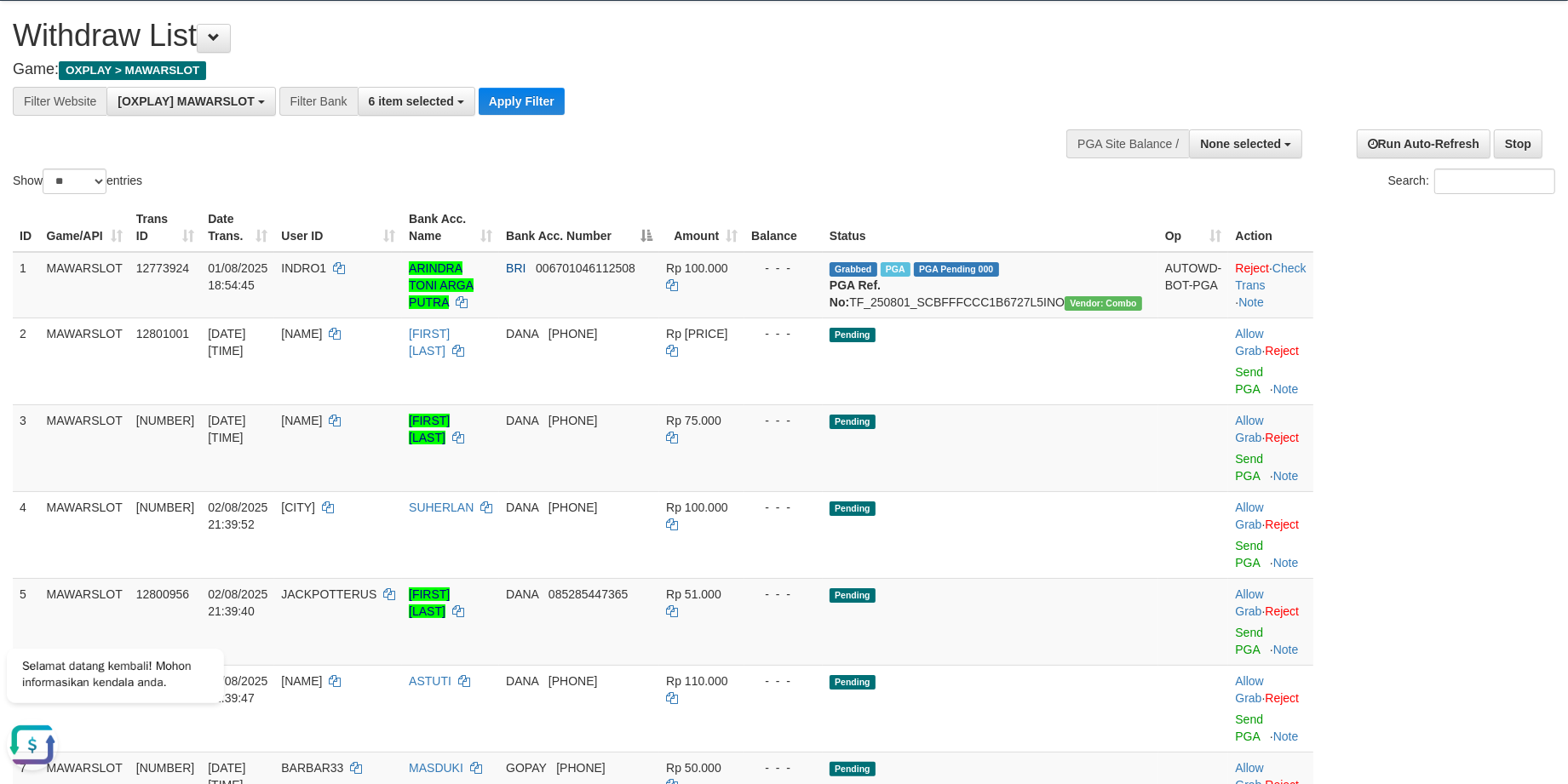 drag, startPoint x: 652, startPoint y: 163, endPoint x: 518, endPoint y: 112, distance: 143.37713 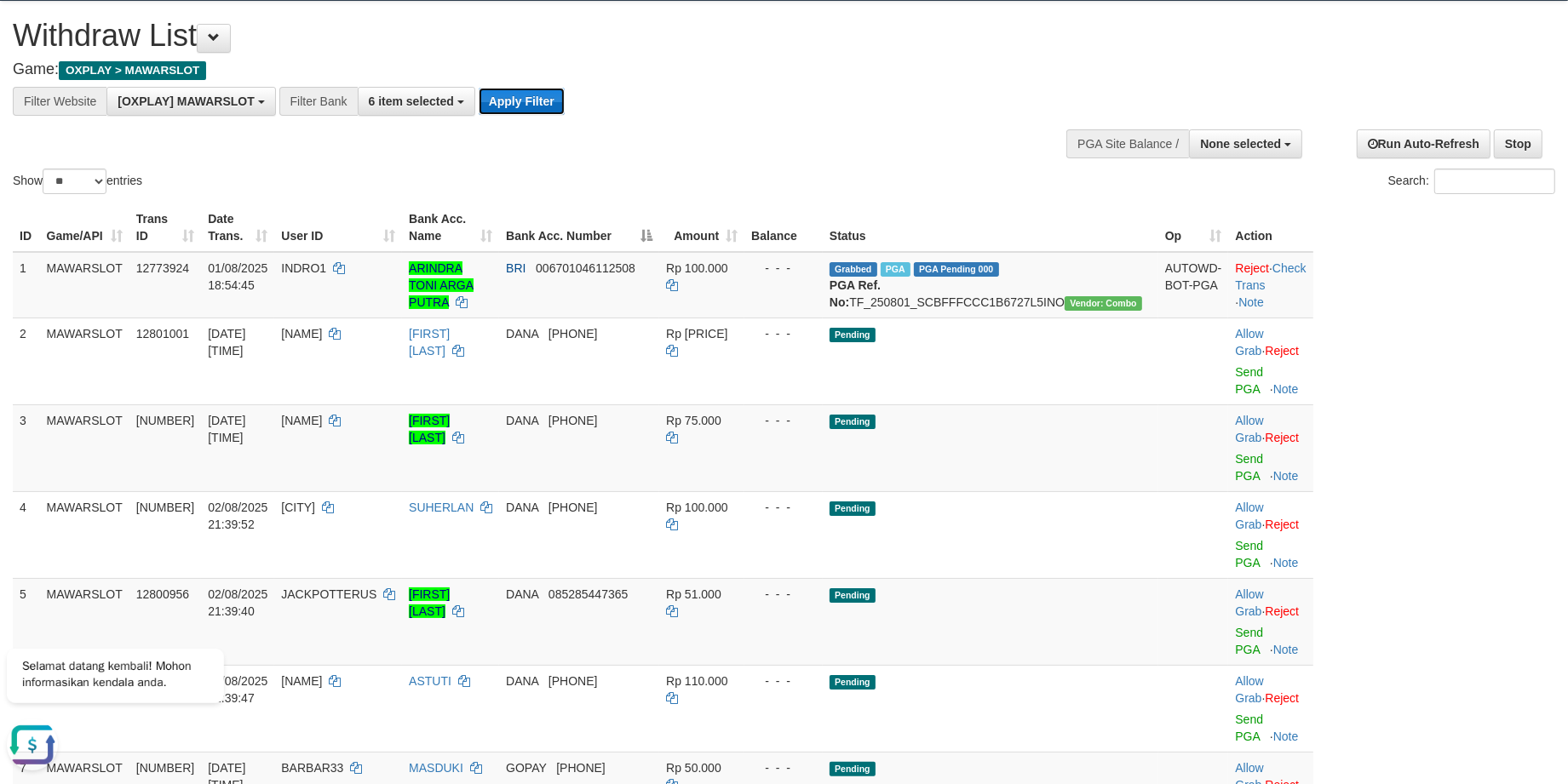 click on "Apply Filter" at bounding box center (521, 101) 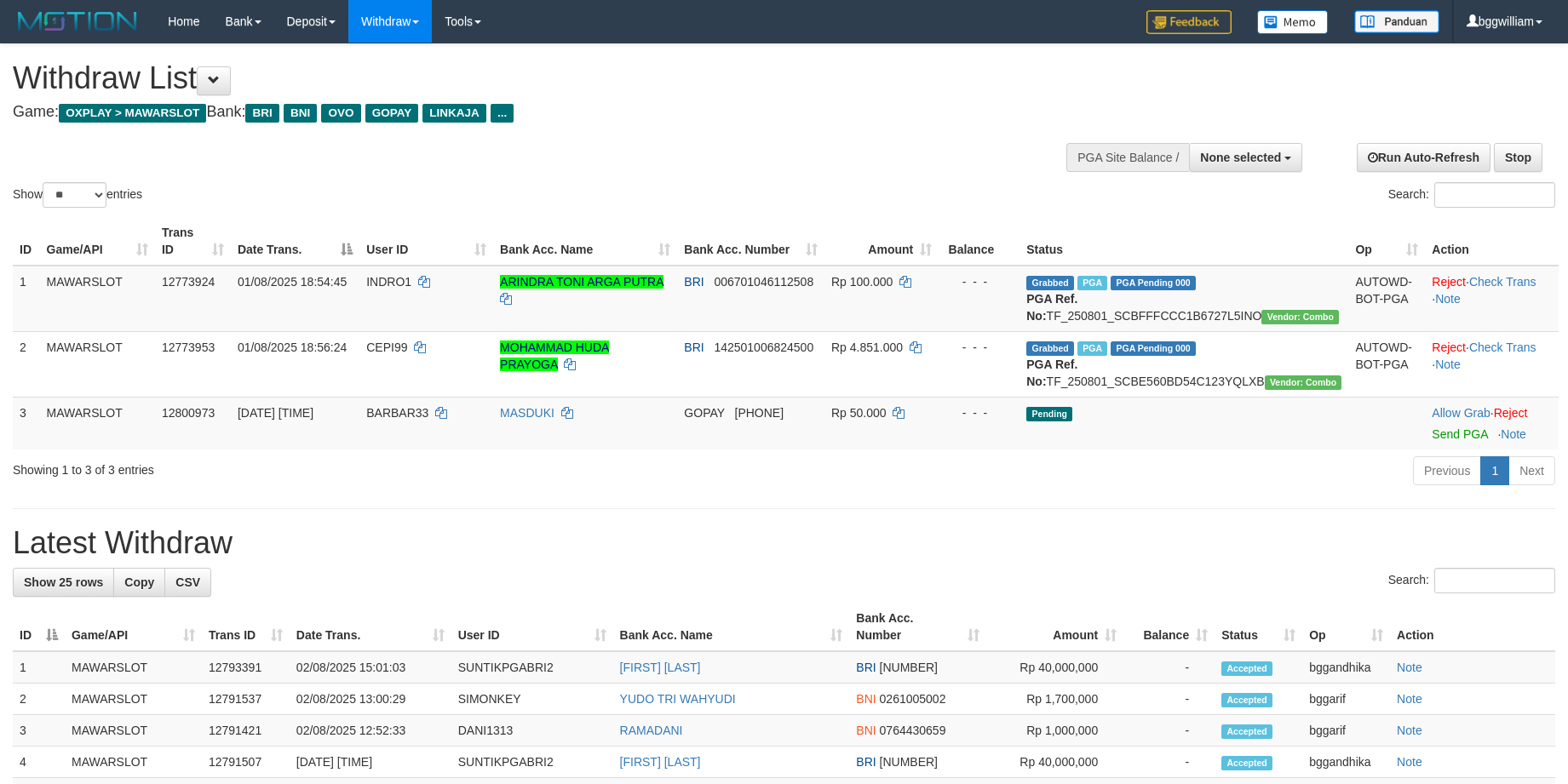 select 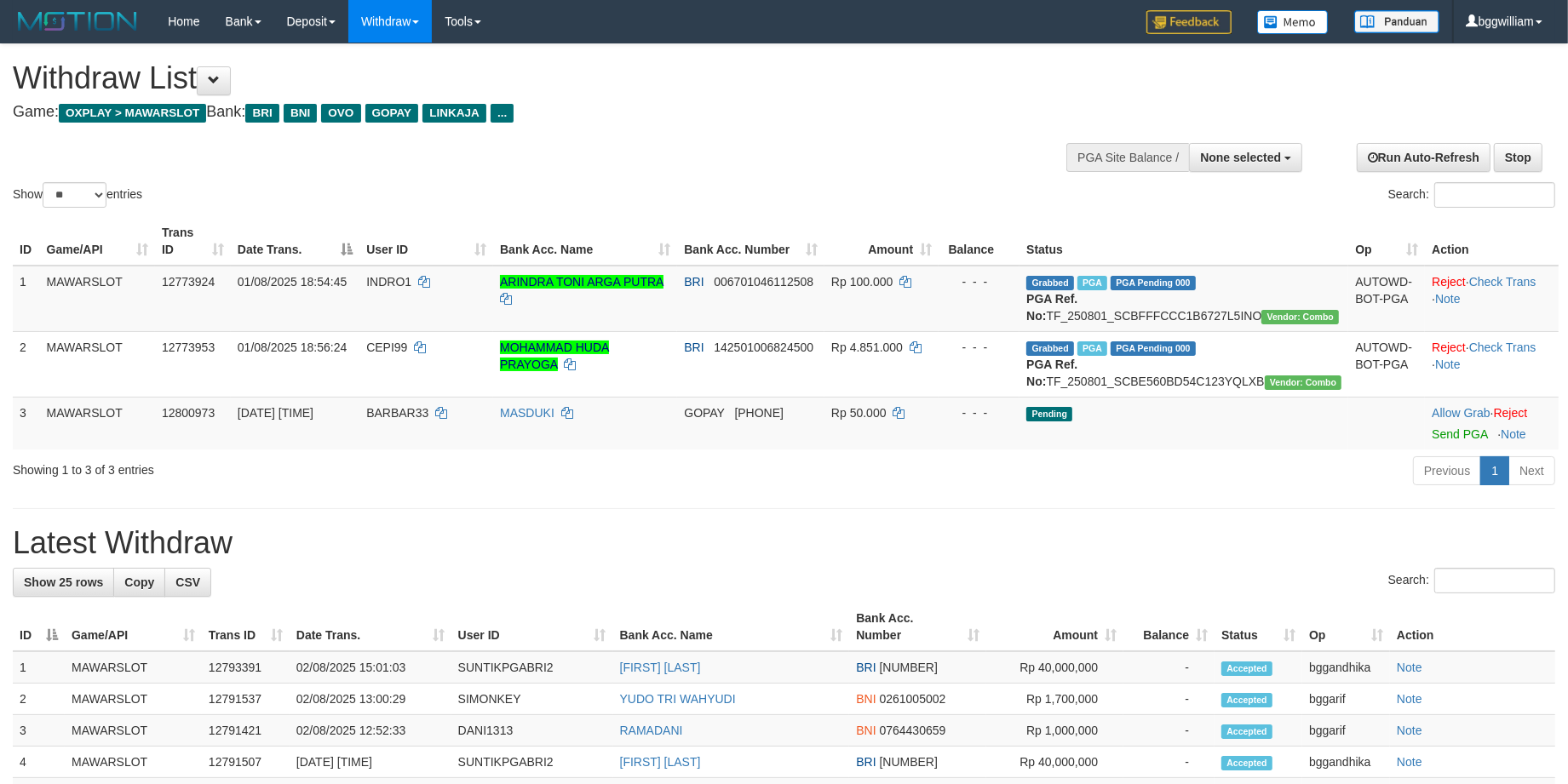 drag, startPoint x: 697, startPoint y: 112, endPoint x: 1358, endPoint y: 237, distance: 672.7154 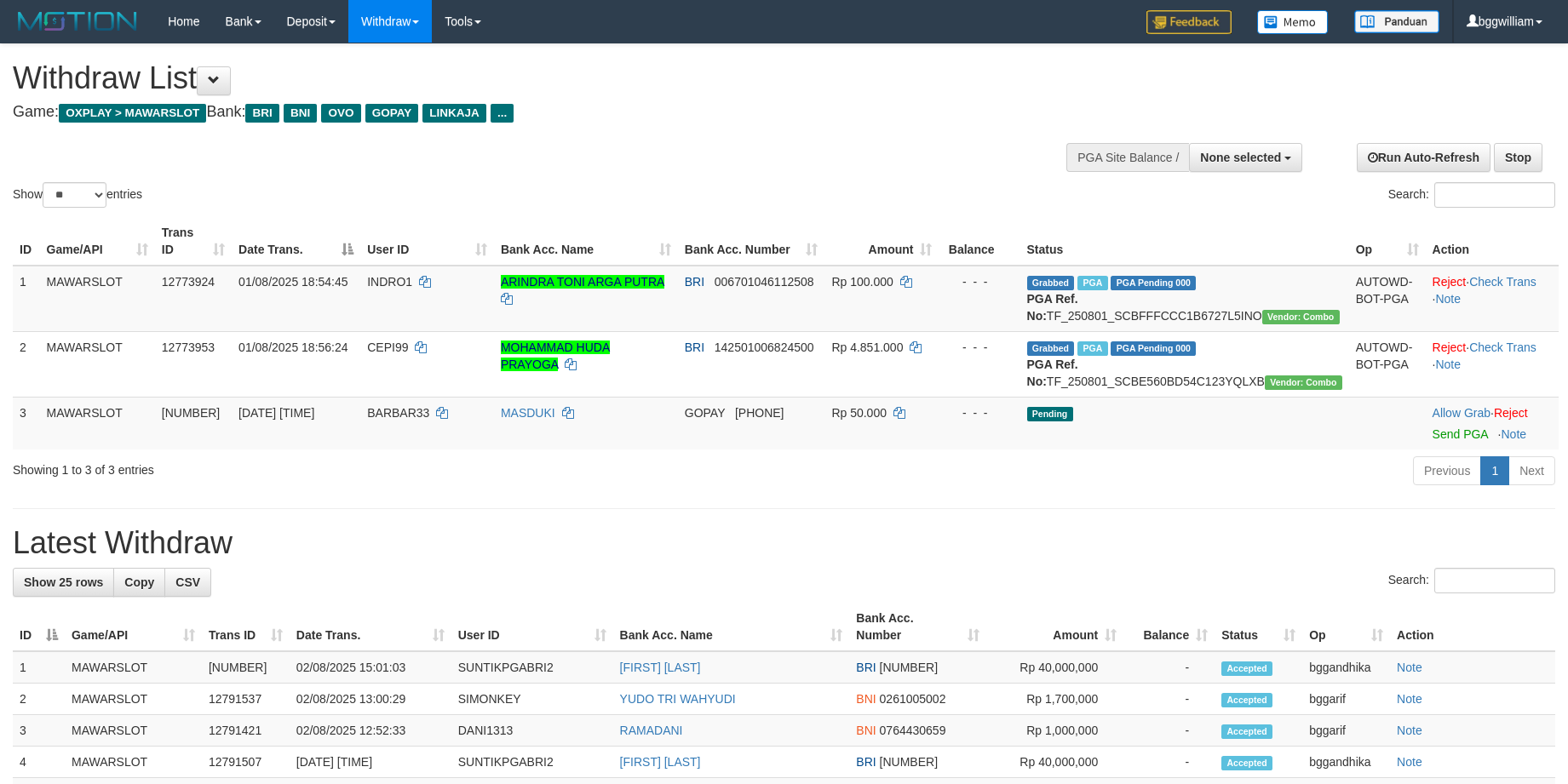 select 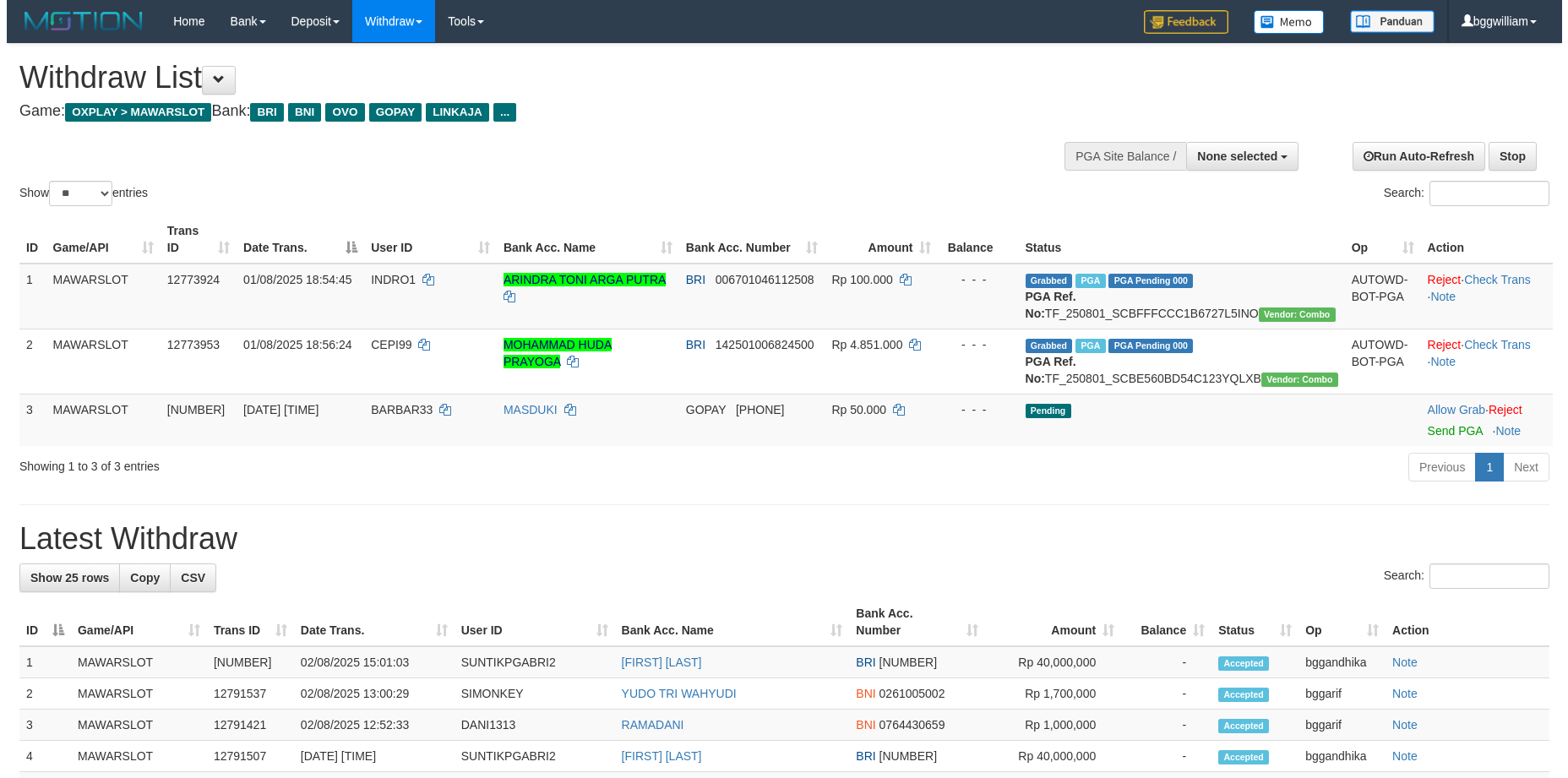 scroll, scrollTop: 0, scrollLeft: 0, axis: both 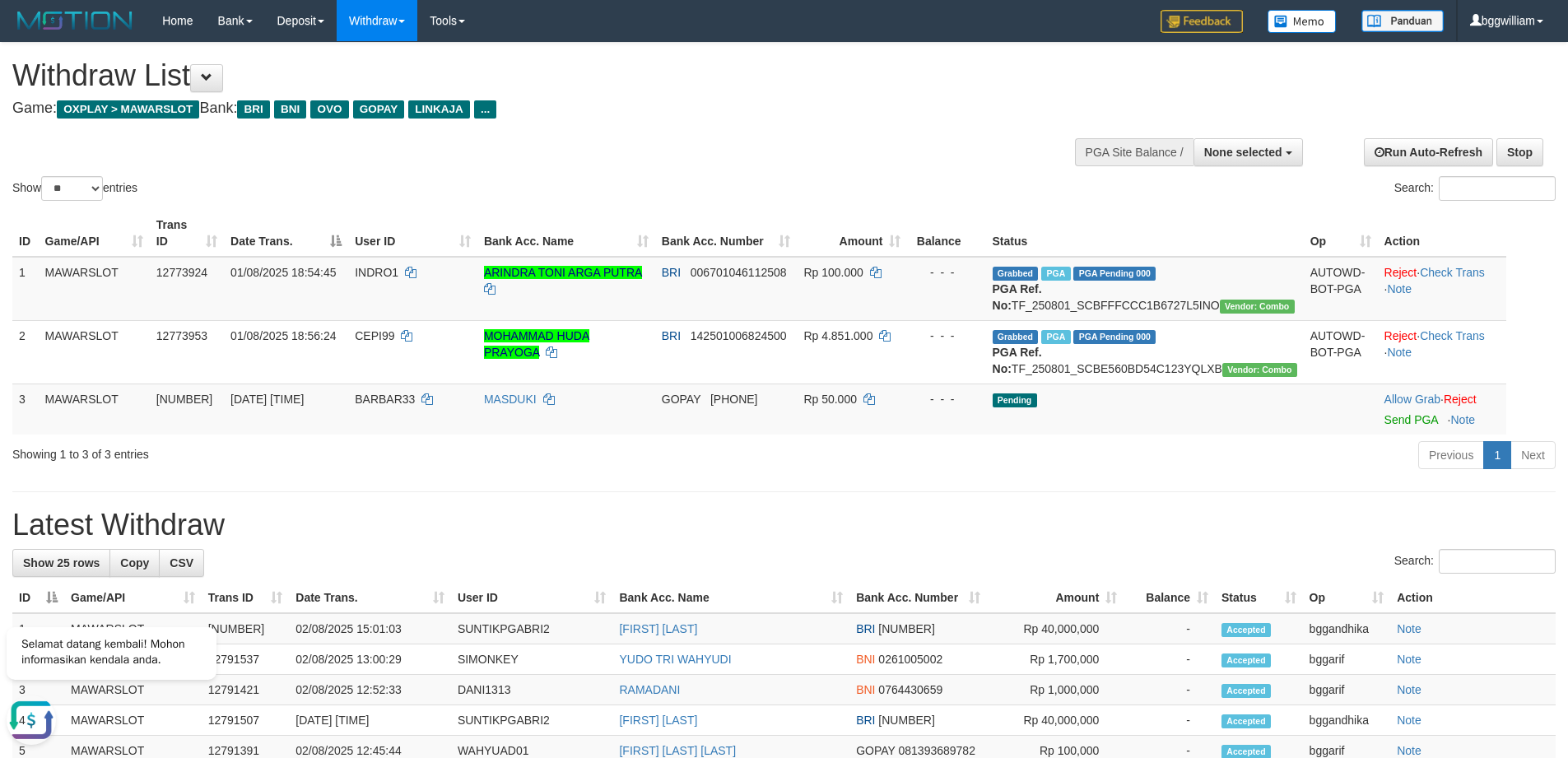 click on "Show  ** ** ** ***  entries Search:" at bounding box center [784, 123] 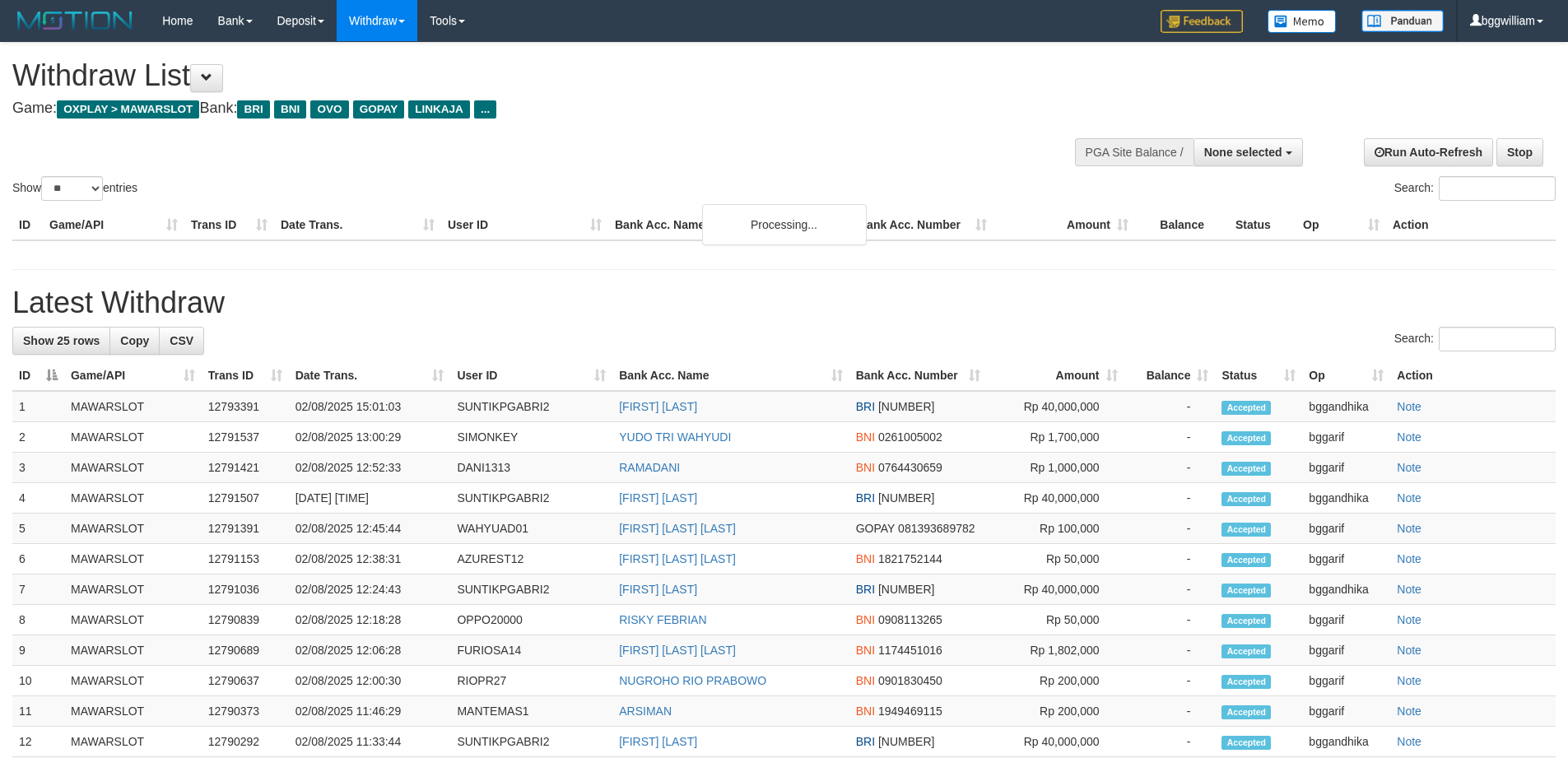 select 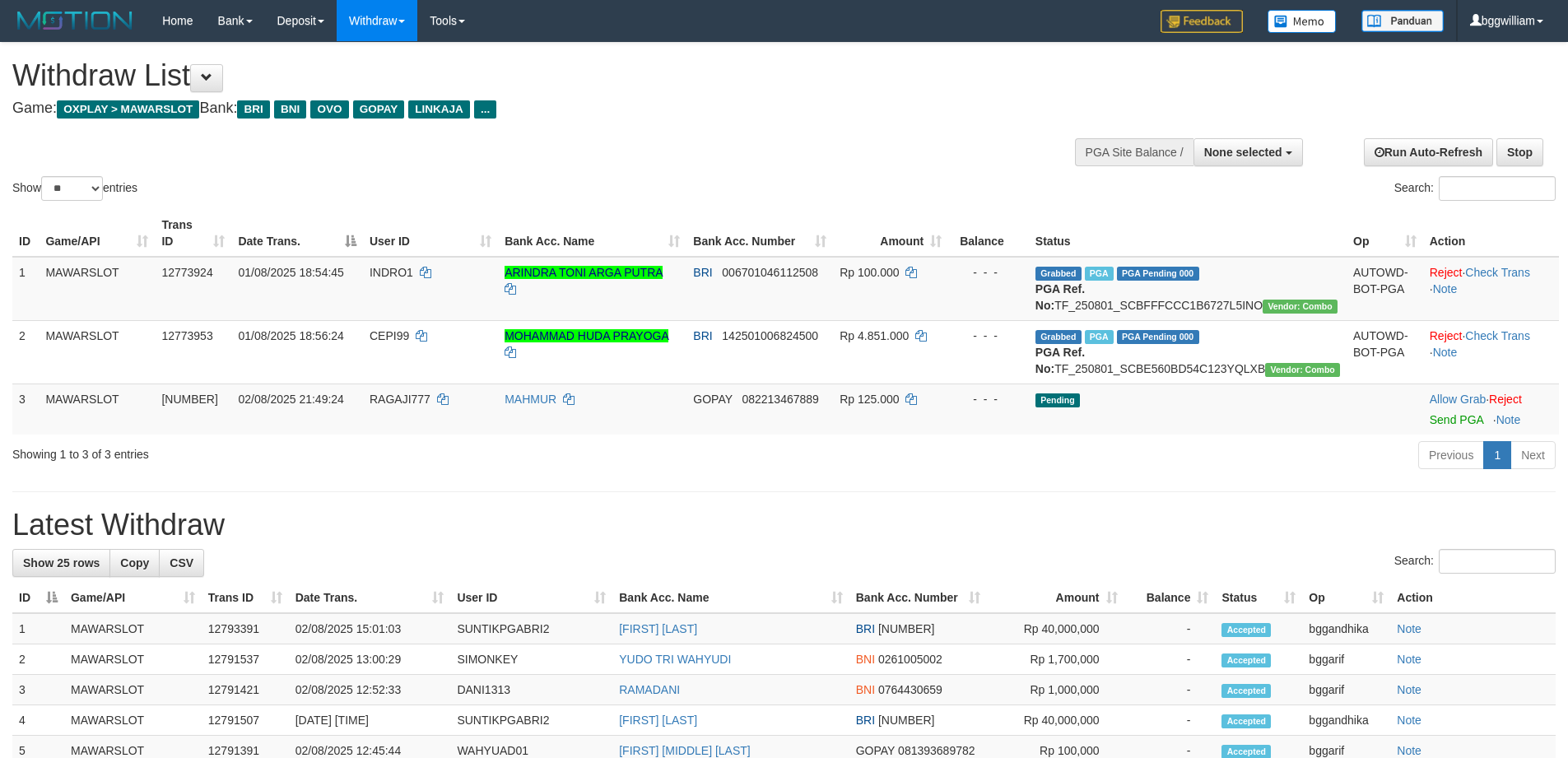 select 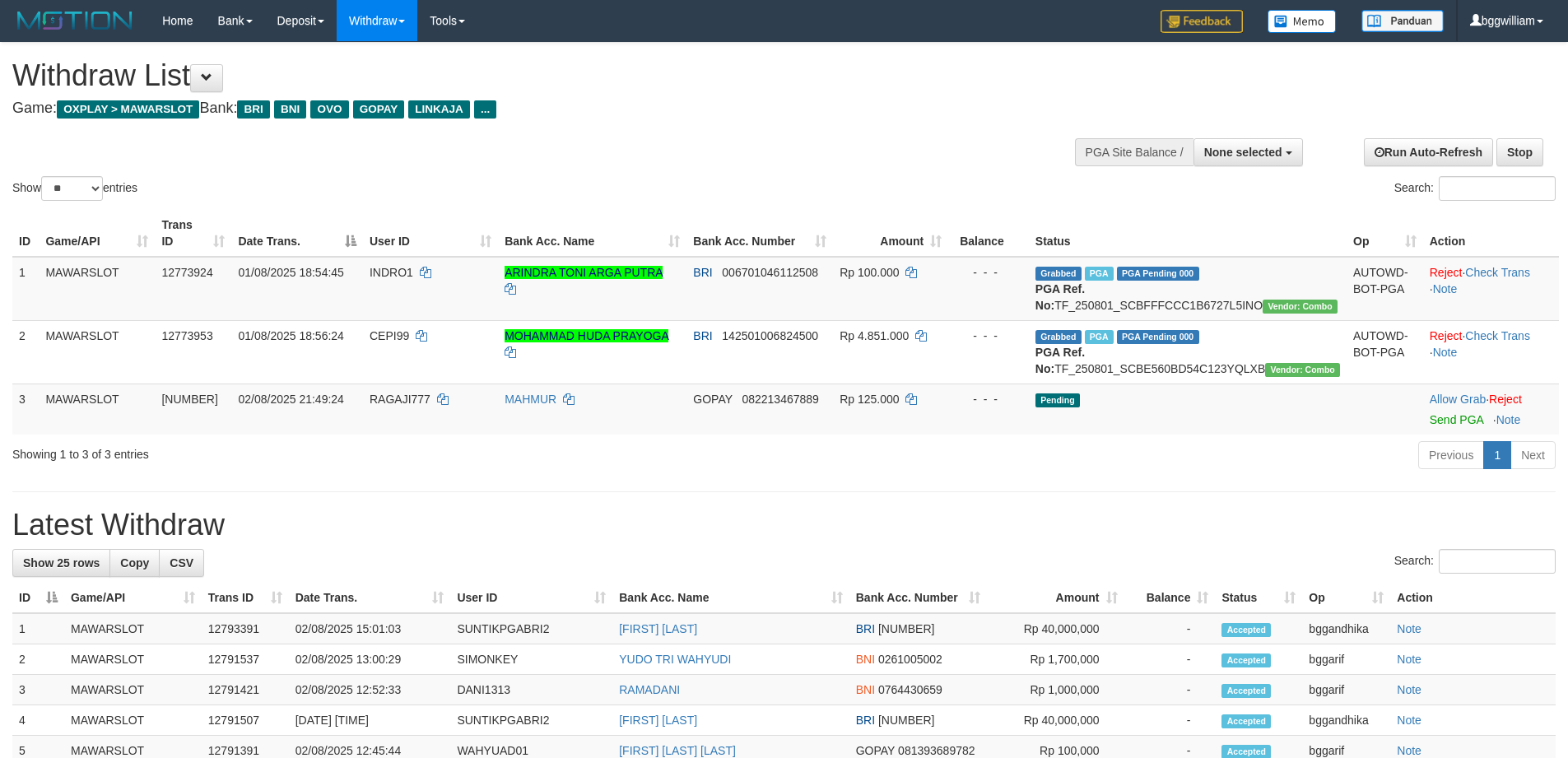 select 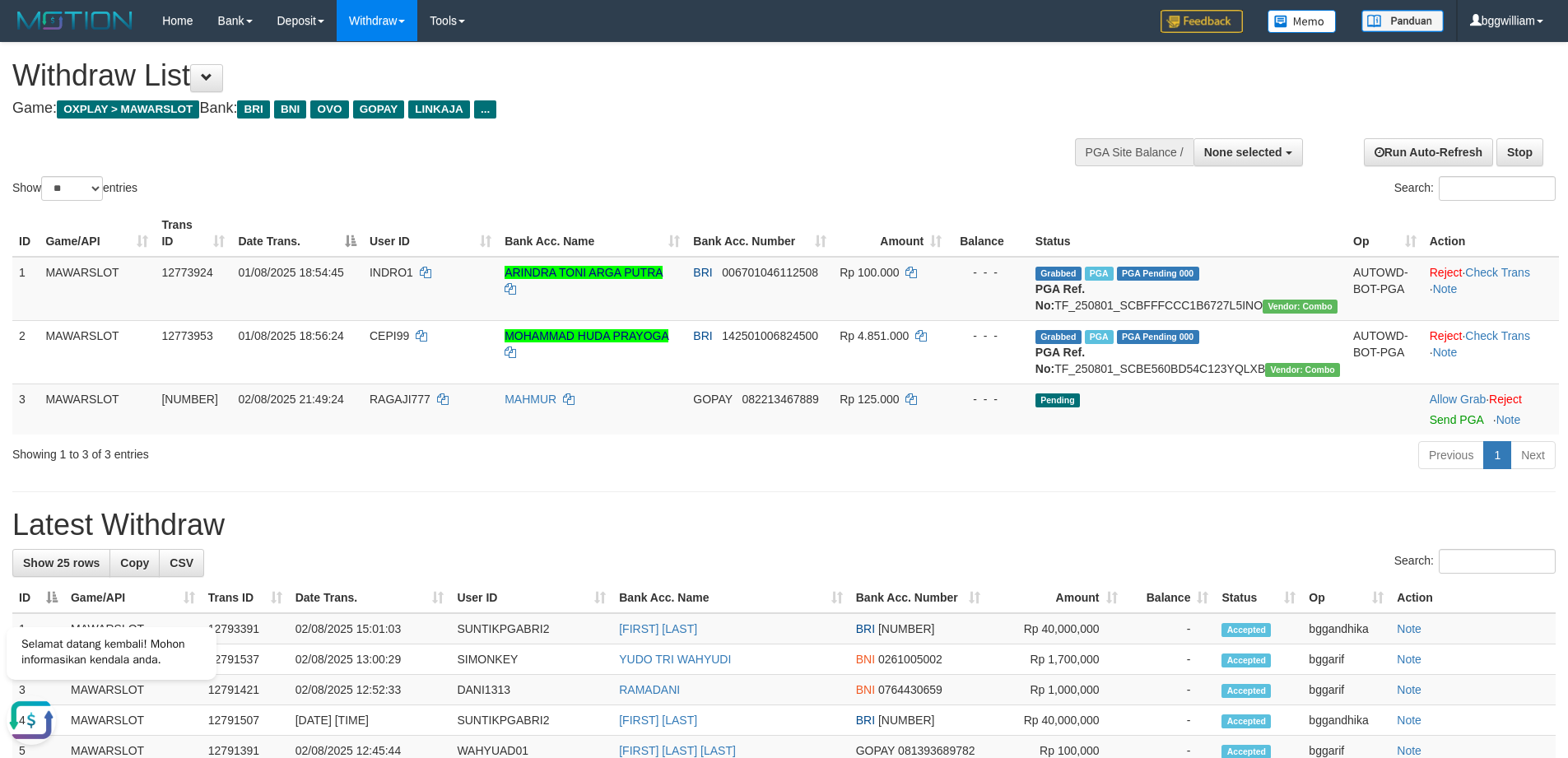 scroll, scrollTop: 0, scrollLeft: 0, axis: both 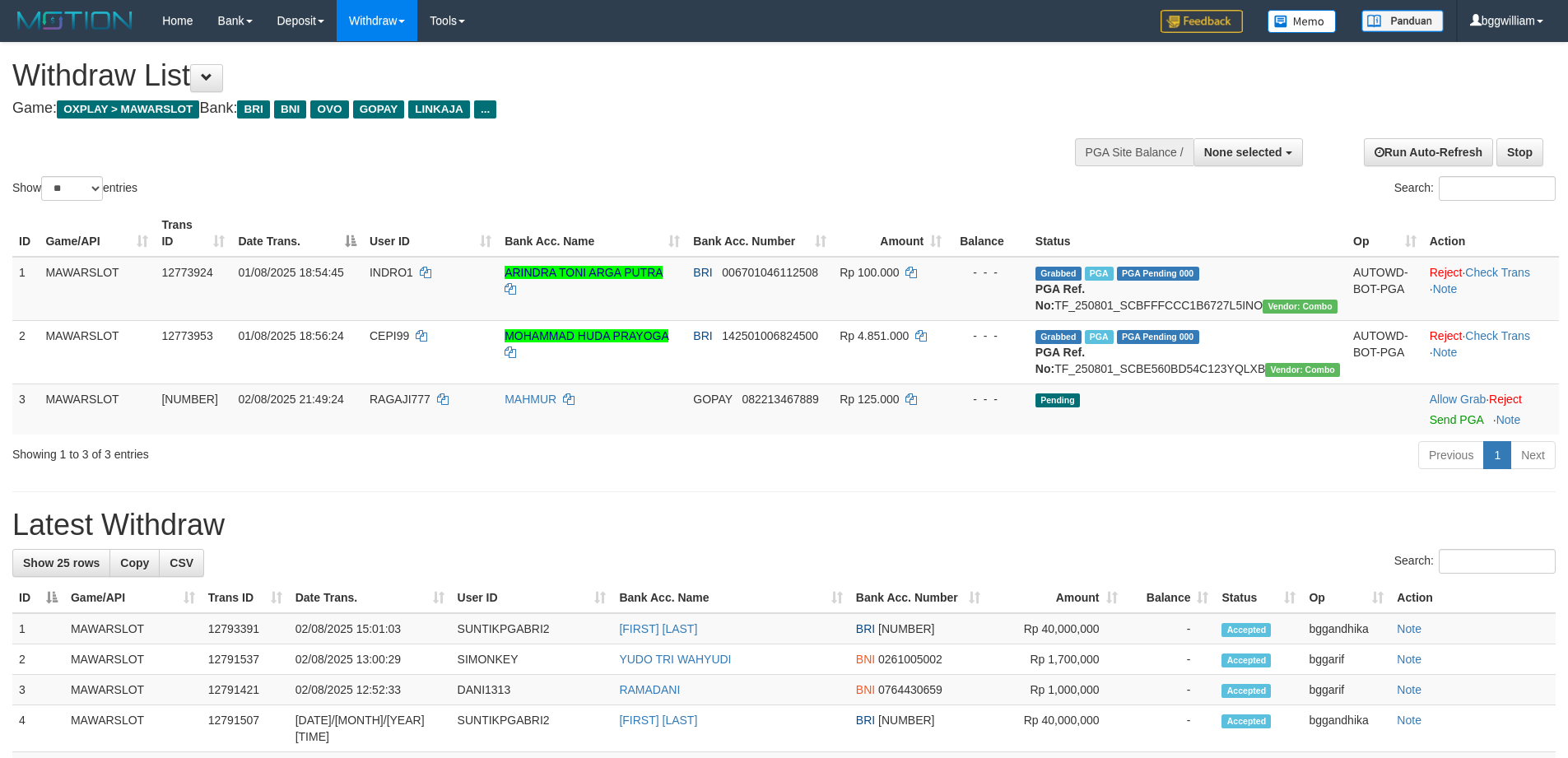 select 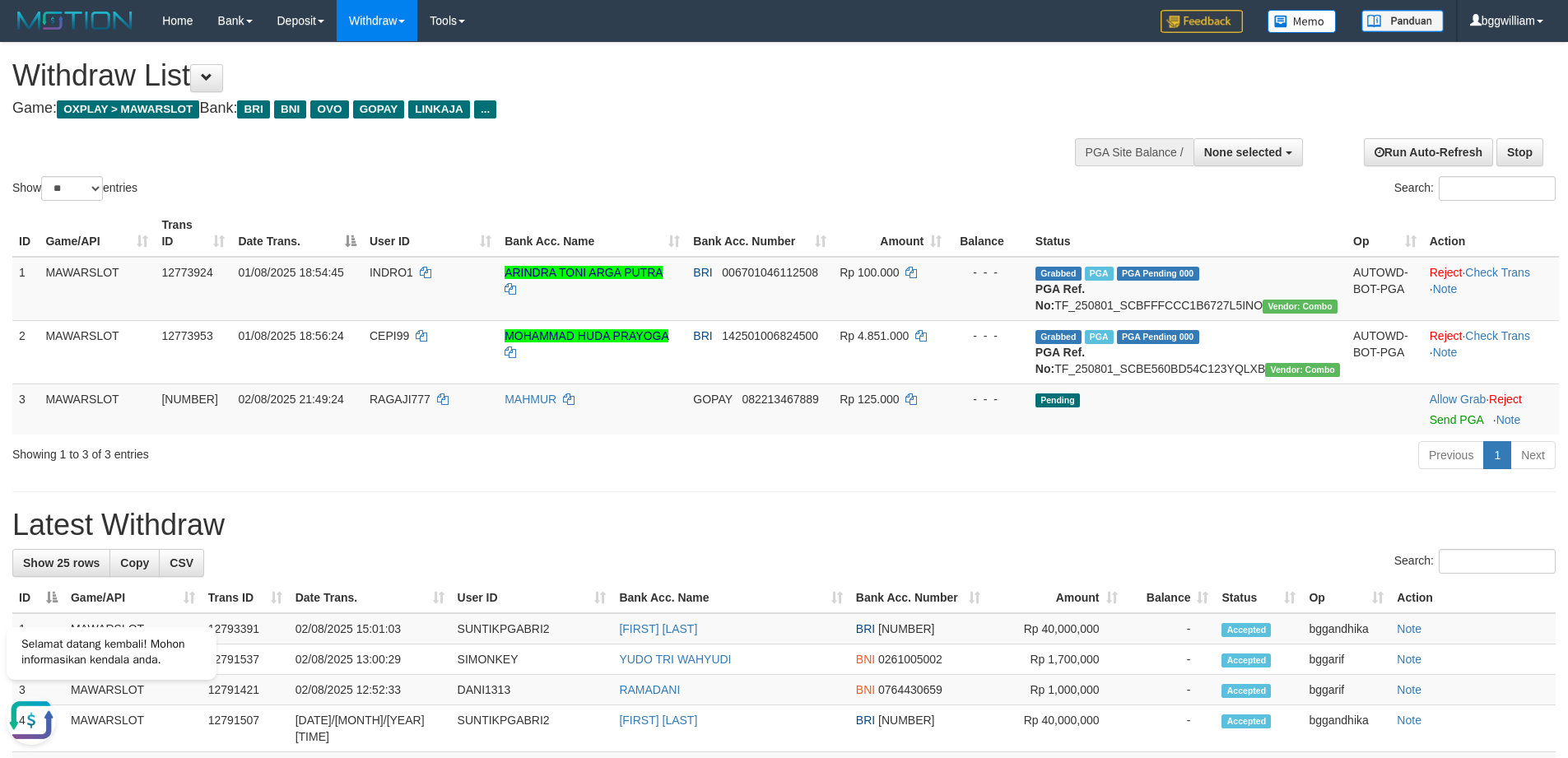 scroll, scrollTop: 0, scrollLeft: 0, axis: both 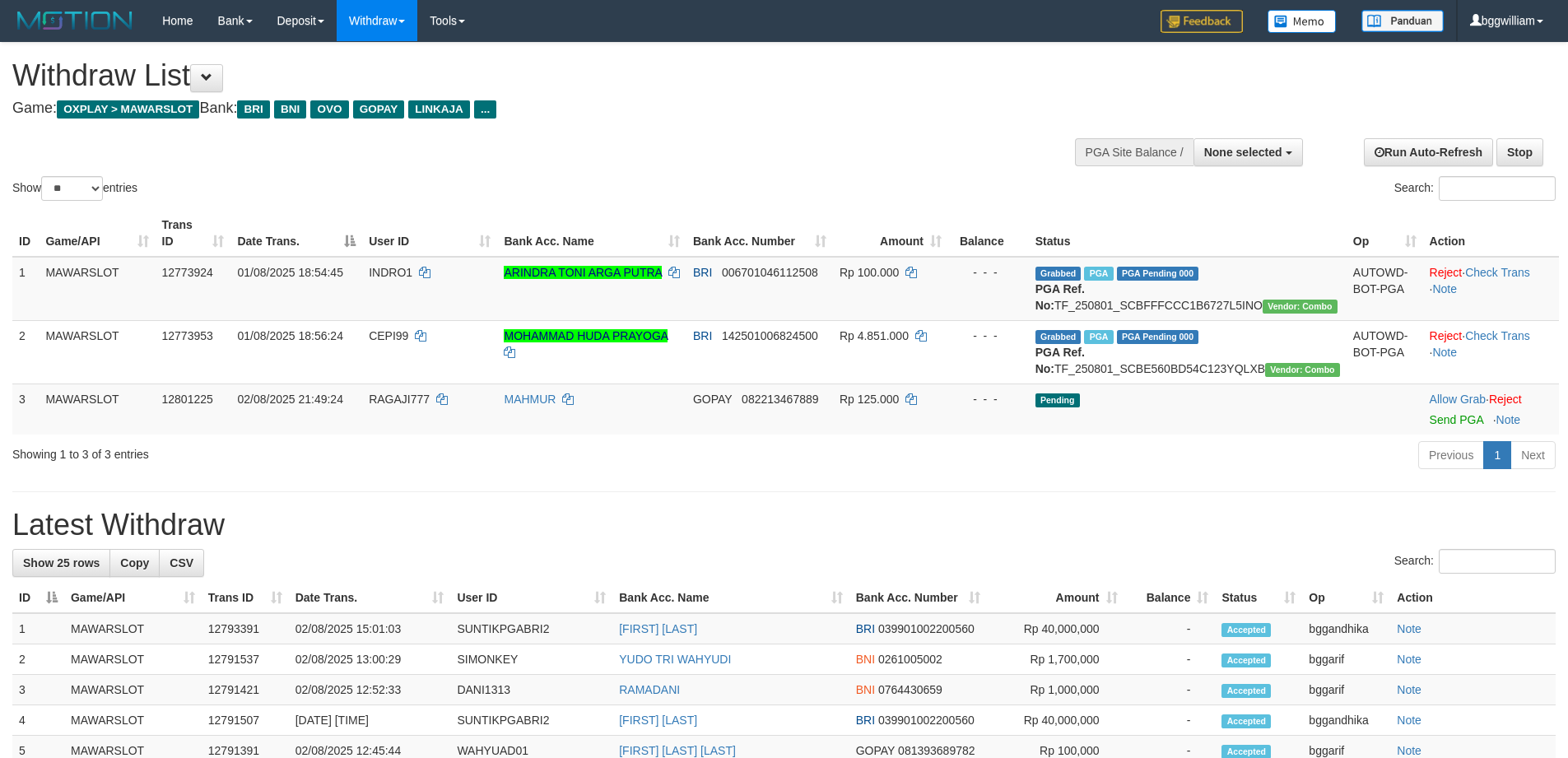 select 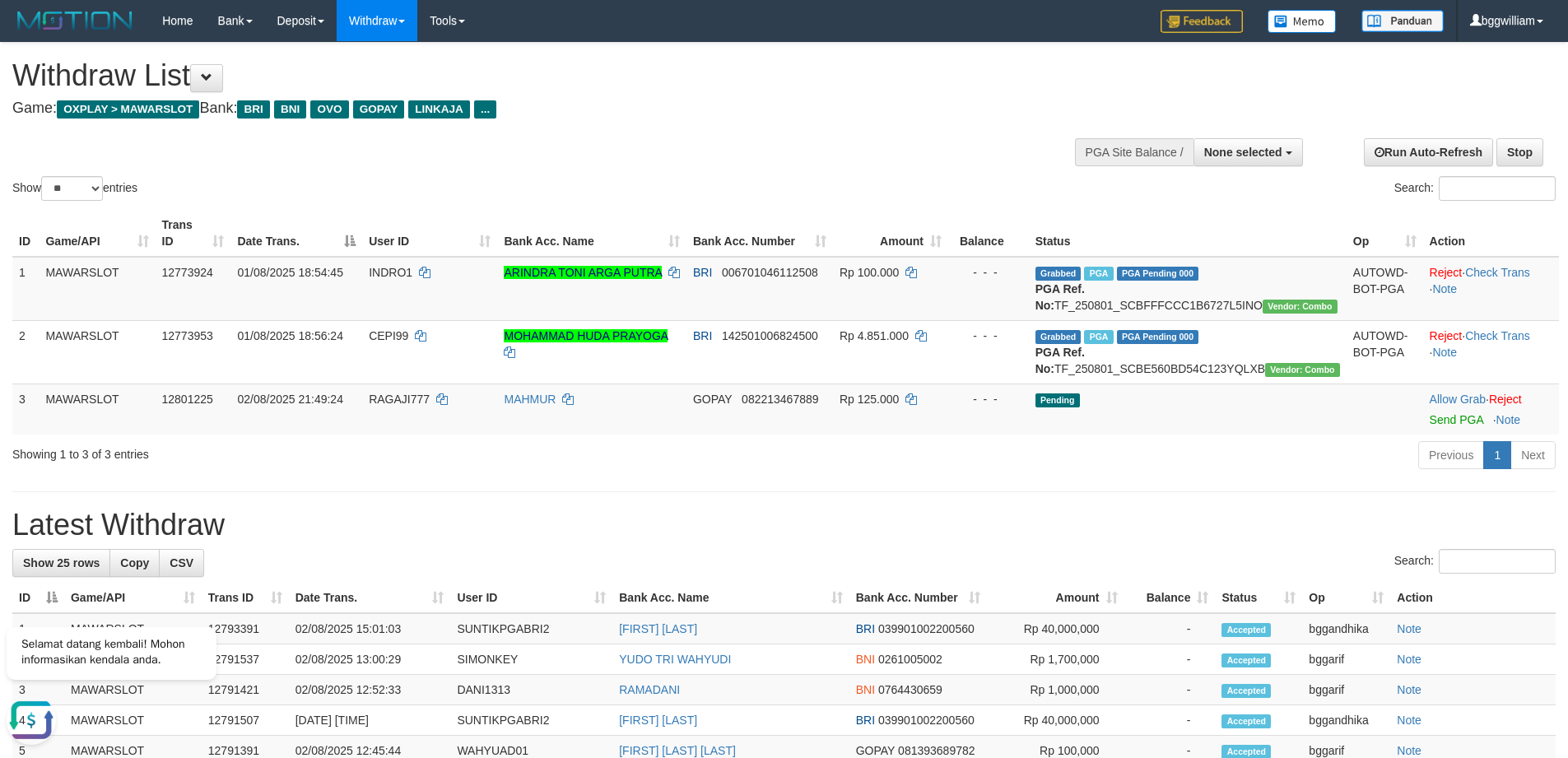 scroll, scrollTop: 0, scrollLeft: 0, axis: both 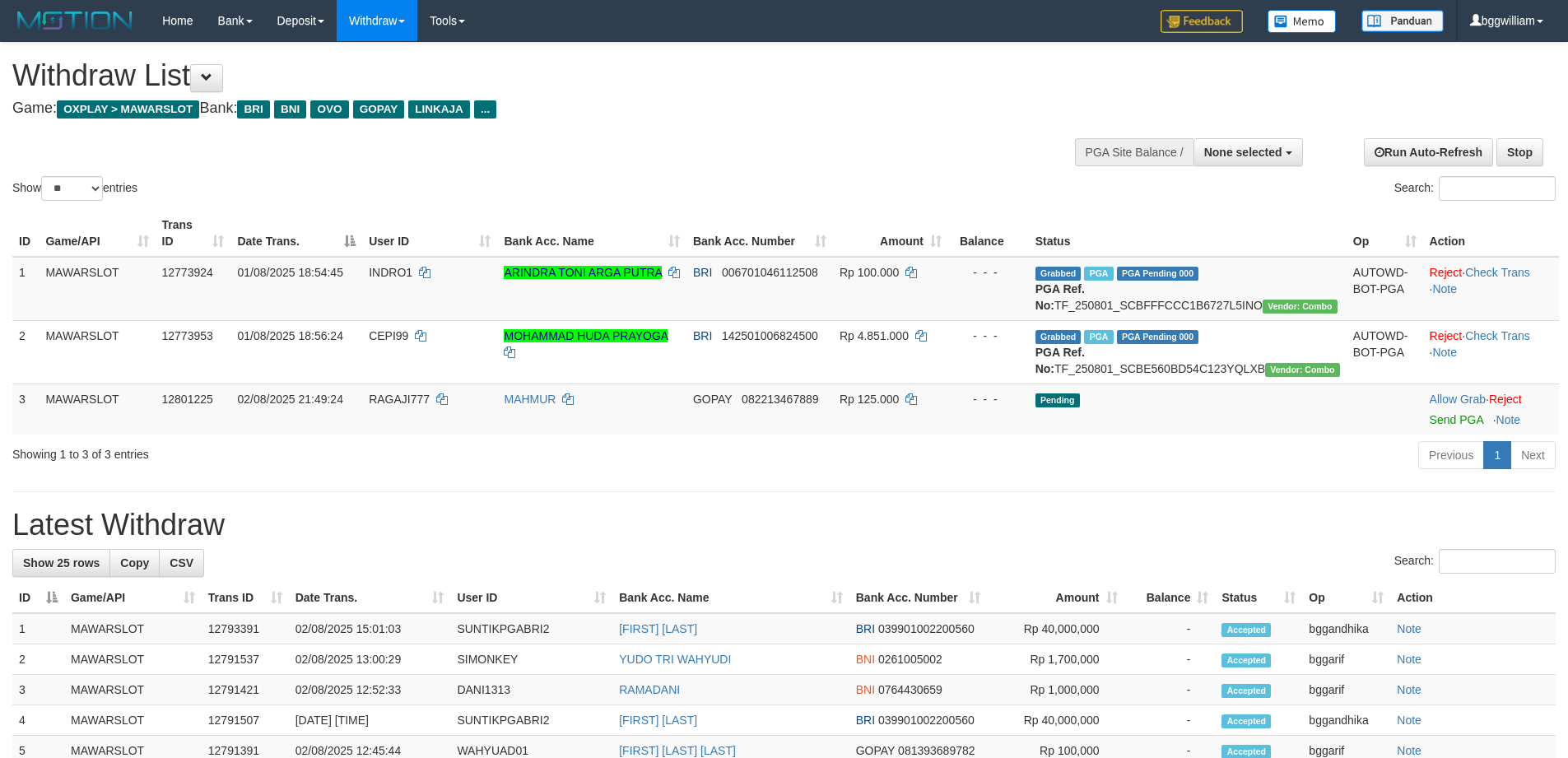 select 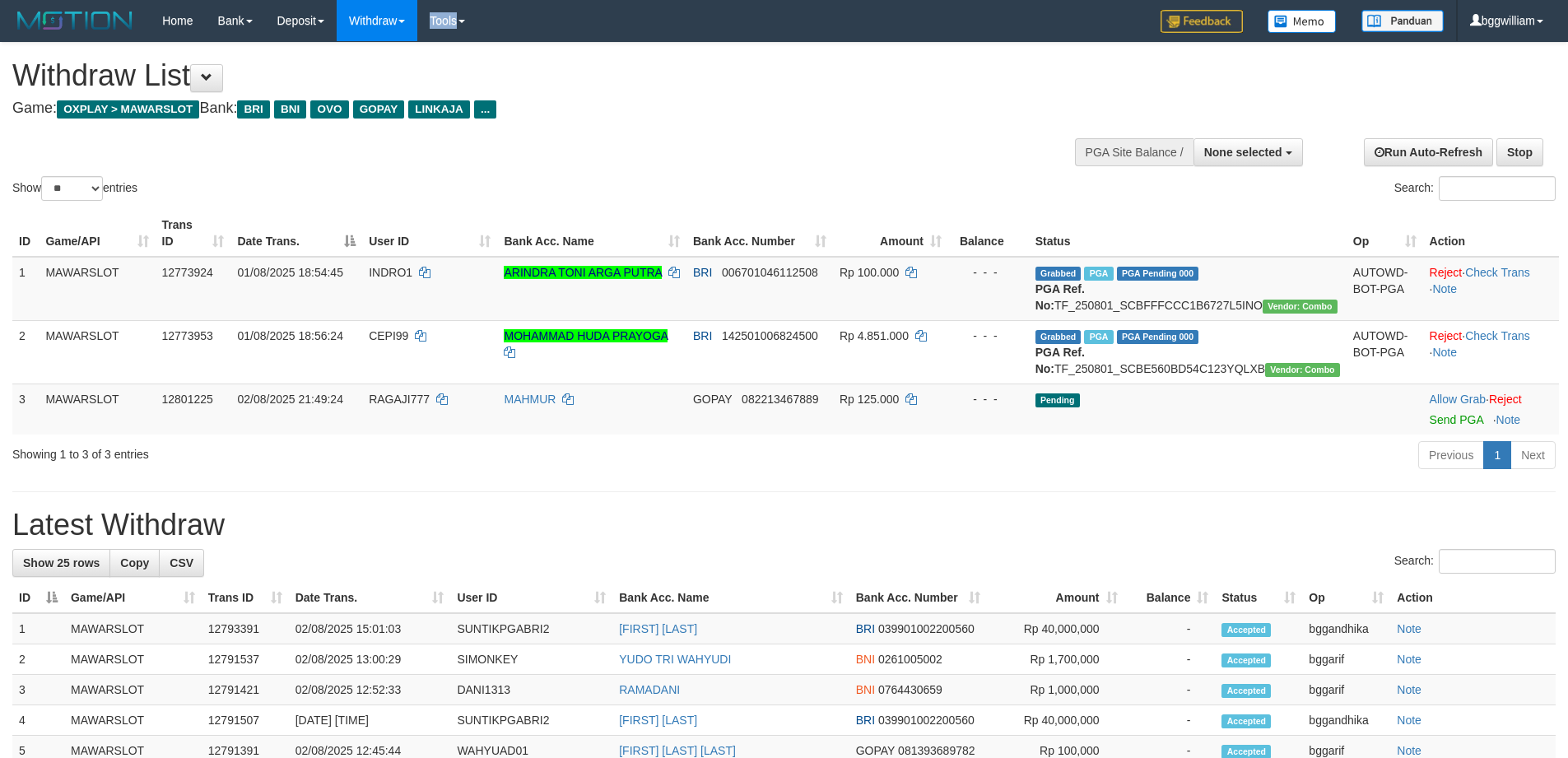 click on "Home
Bank
Account List
Load
By Website
Group
[OXPLAY]													MAWARSLOT
Mutasi Bank
Search
Sync
Note Mutasi
Deposit
DPS Fetch
DPS List
History
PGA History
Note DPS
Withdraw
WD Fetch
-" at bounding box center [784, 21] 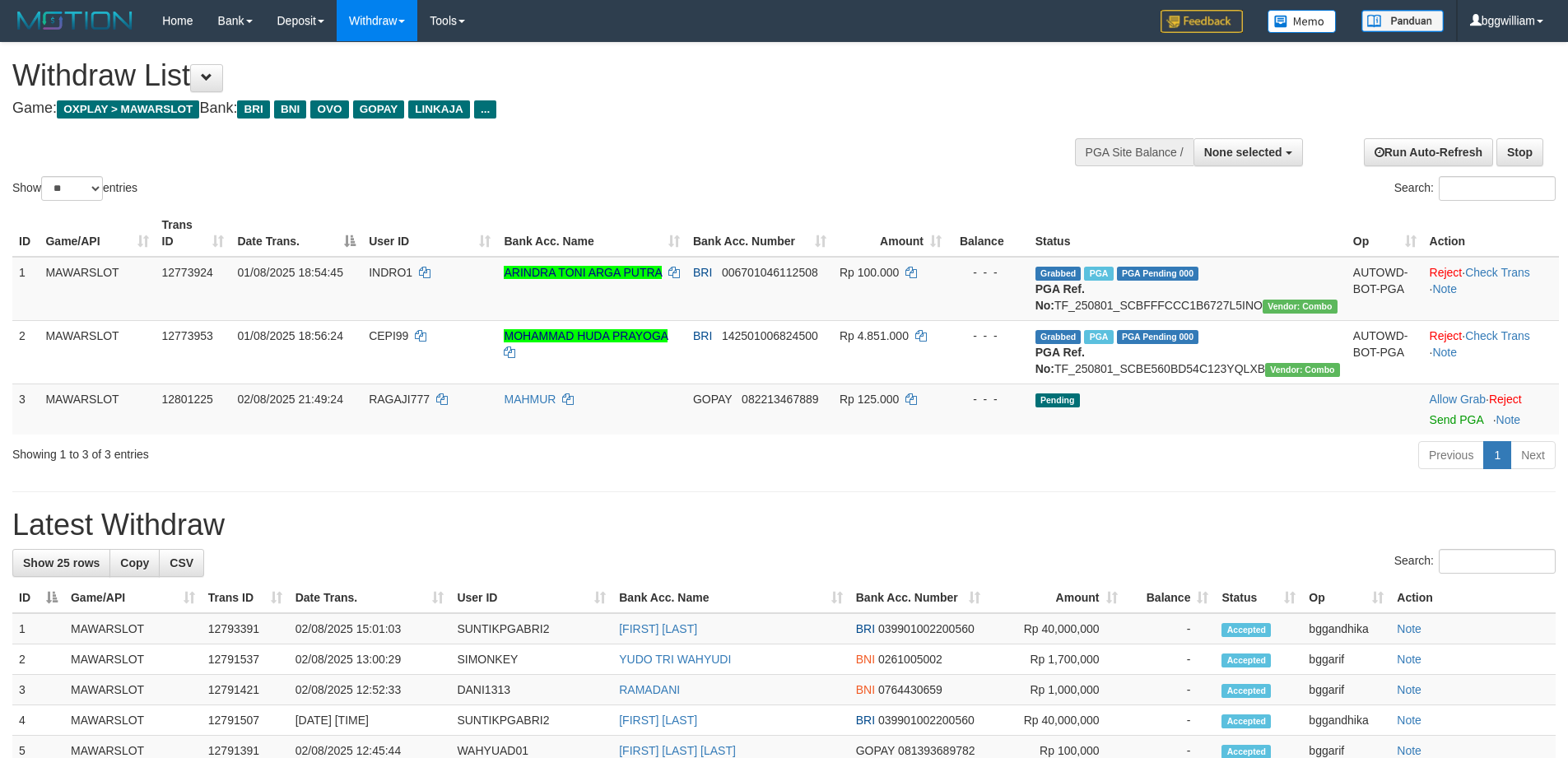 select 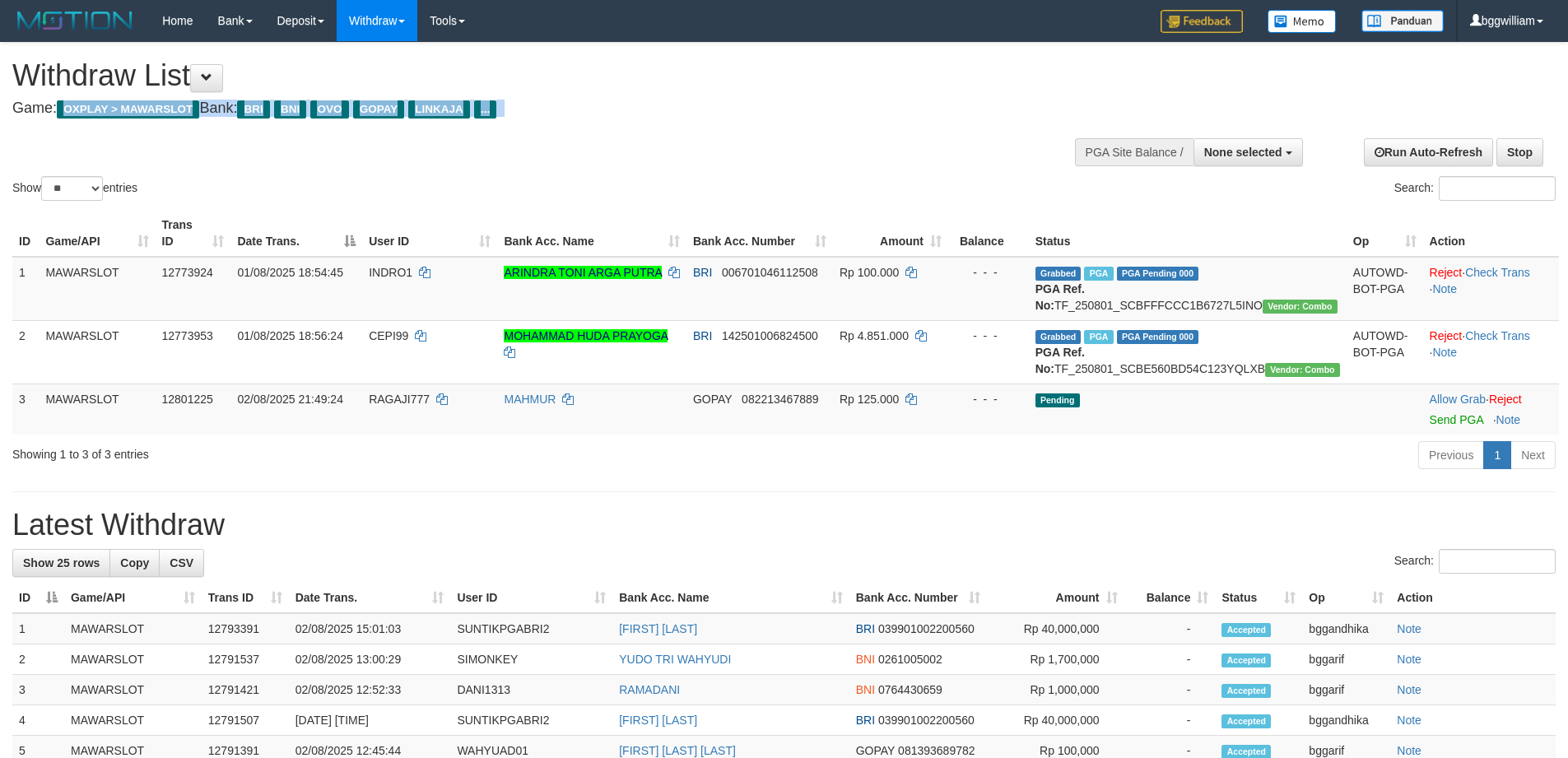 click on "Withdraw List" at bounding box center (520, 76) 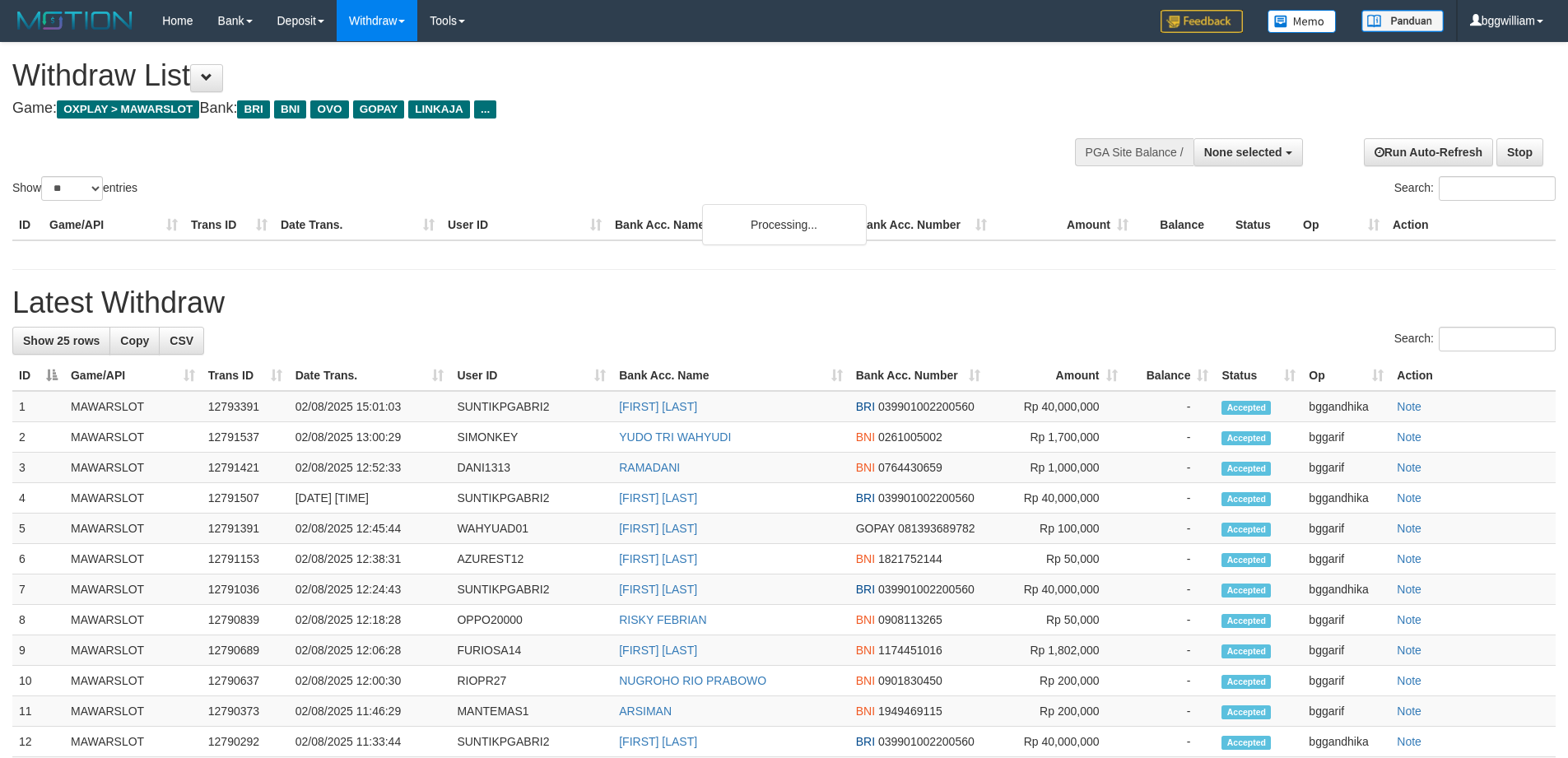 select 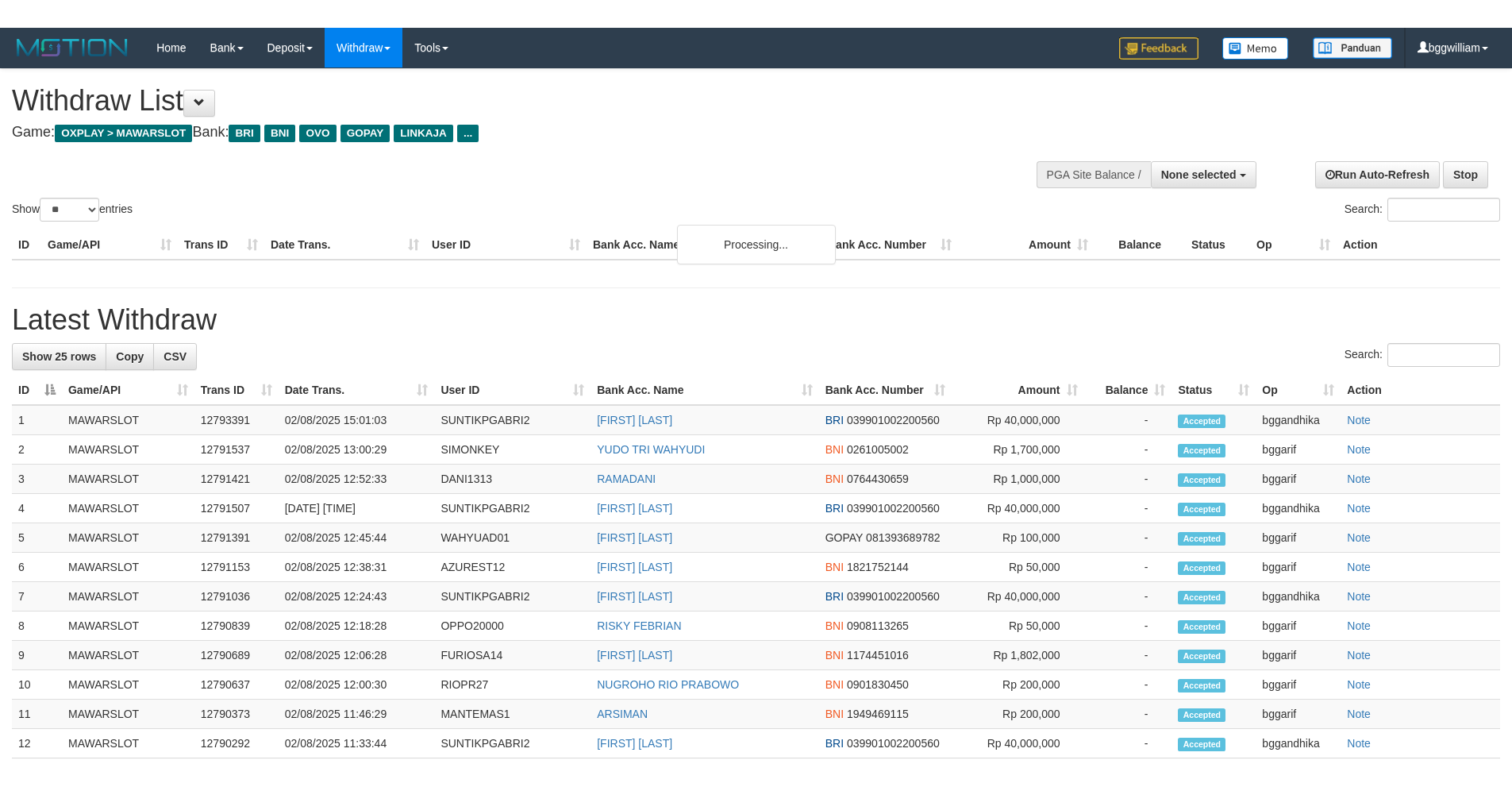 scroll, scrollTop: 0, scrollLeft: 0, axis: both 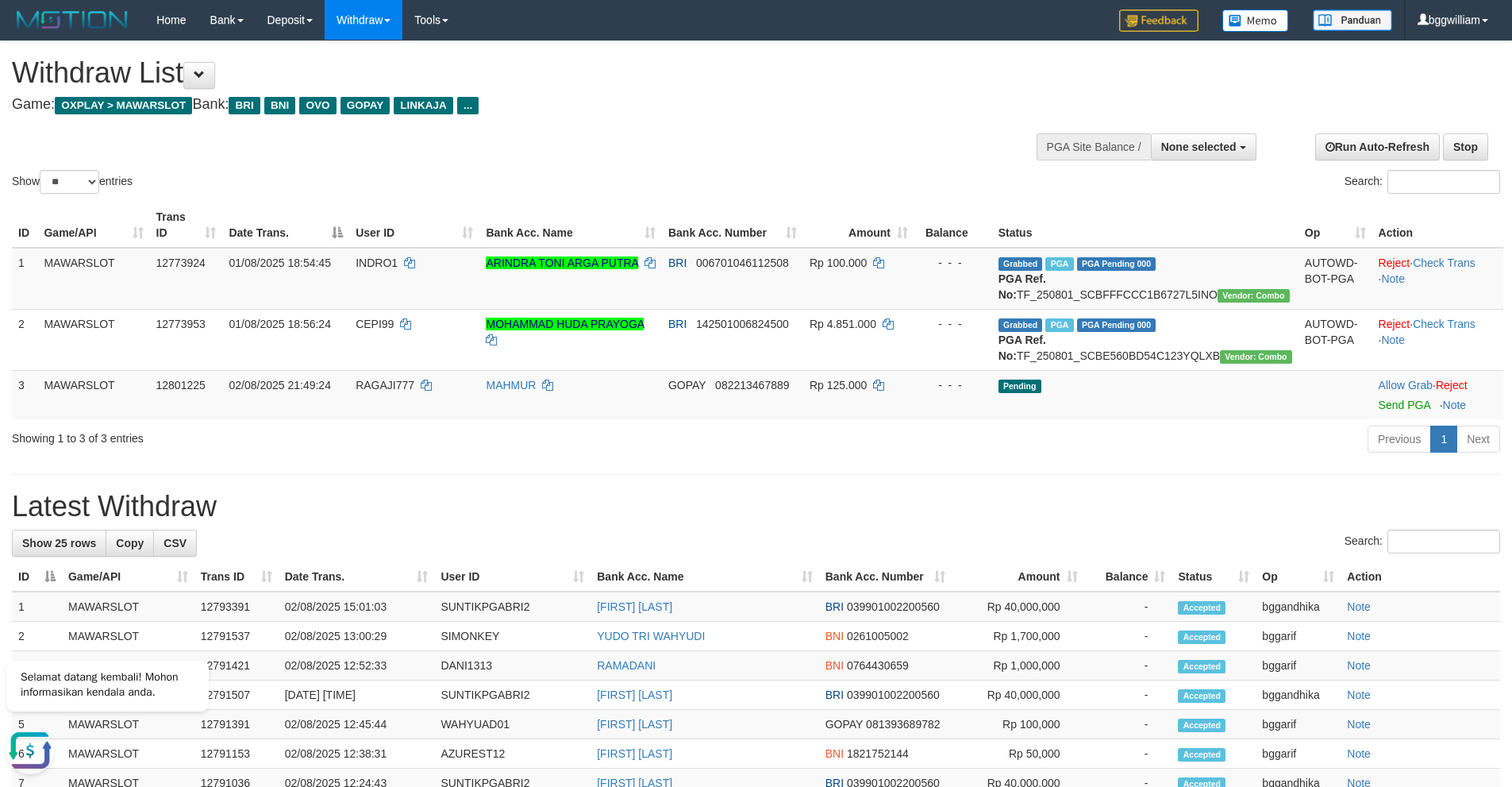 click on "Game:   OXPLAY > MAWARSLOT    				Bank:   BRI   BNI   OVO   GOPAY   LINKAJA   ..." at bounding box center (502, 105) 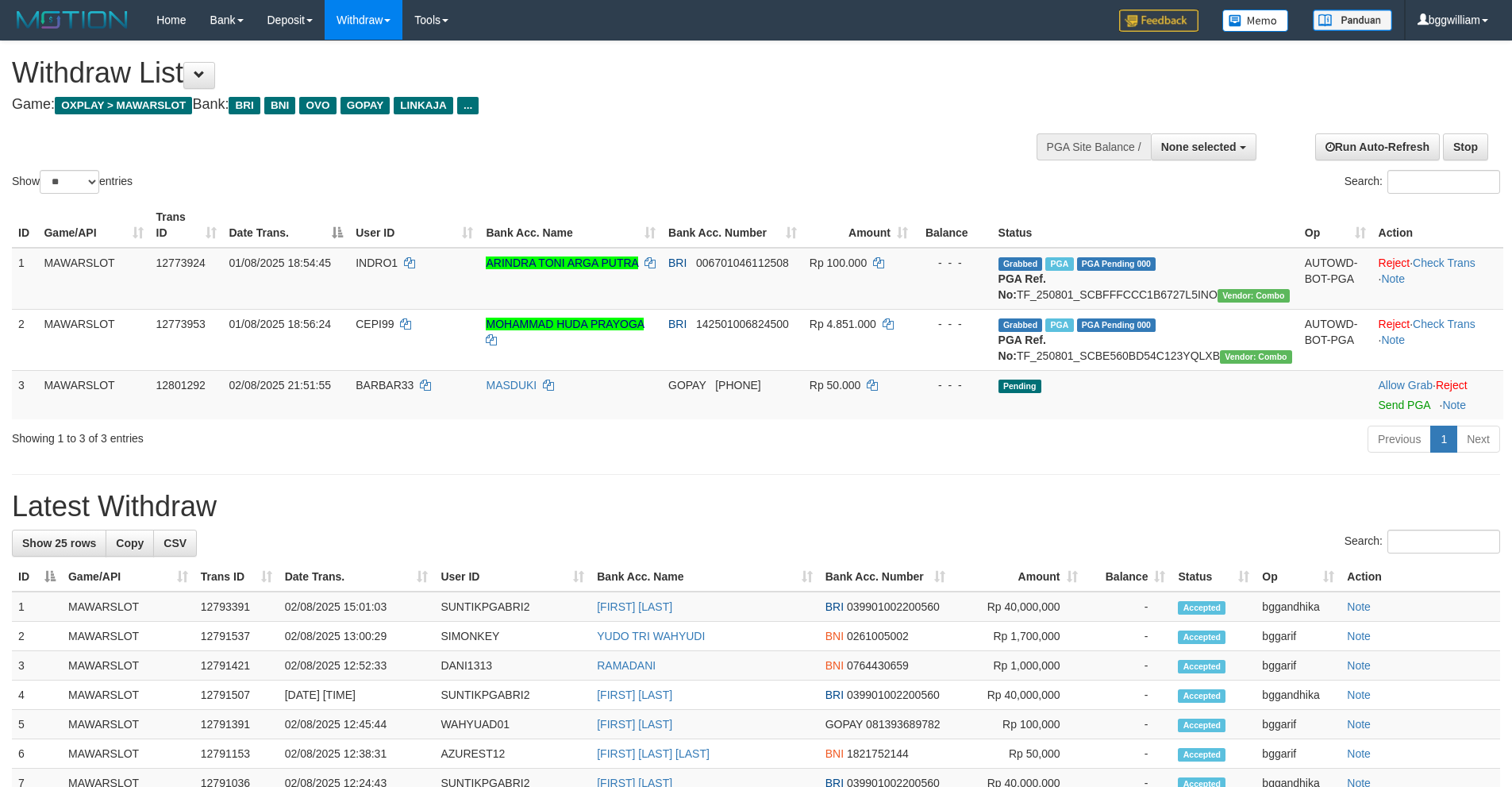 select 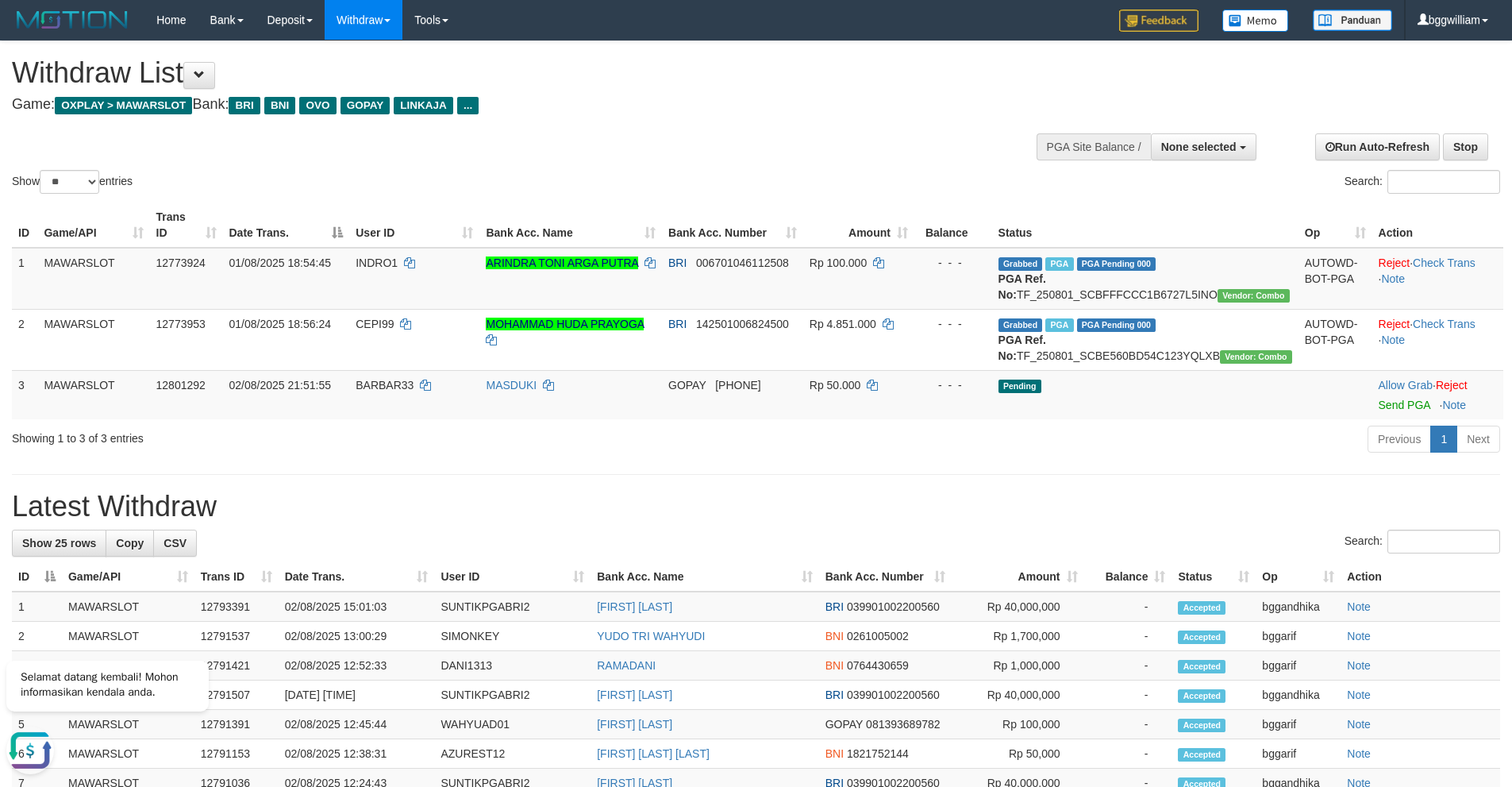 scroll, scrollTop: 0, scrollLeft: 0, axis: both 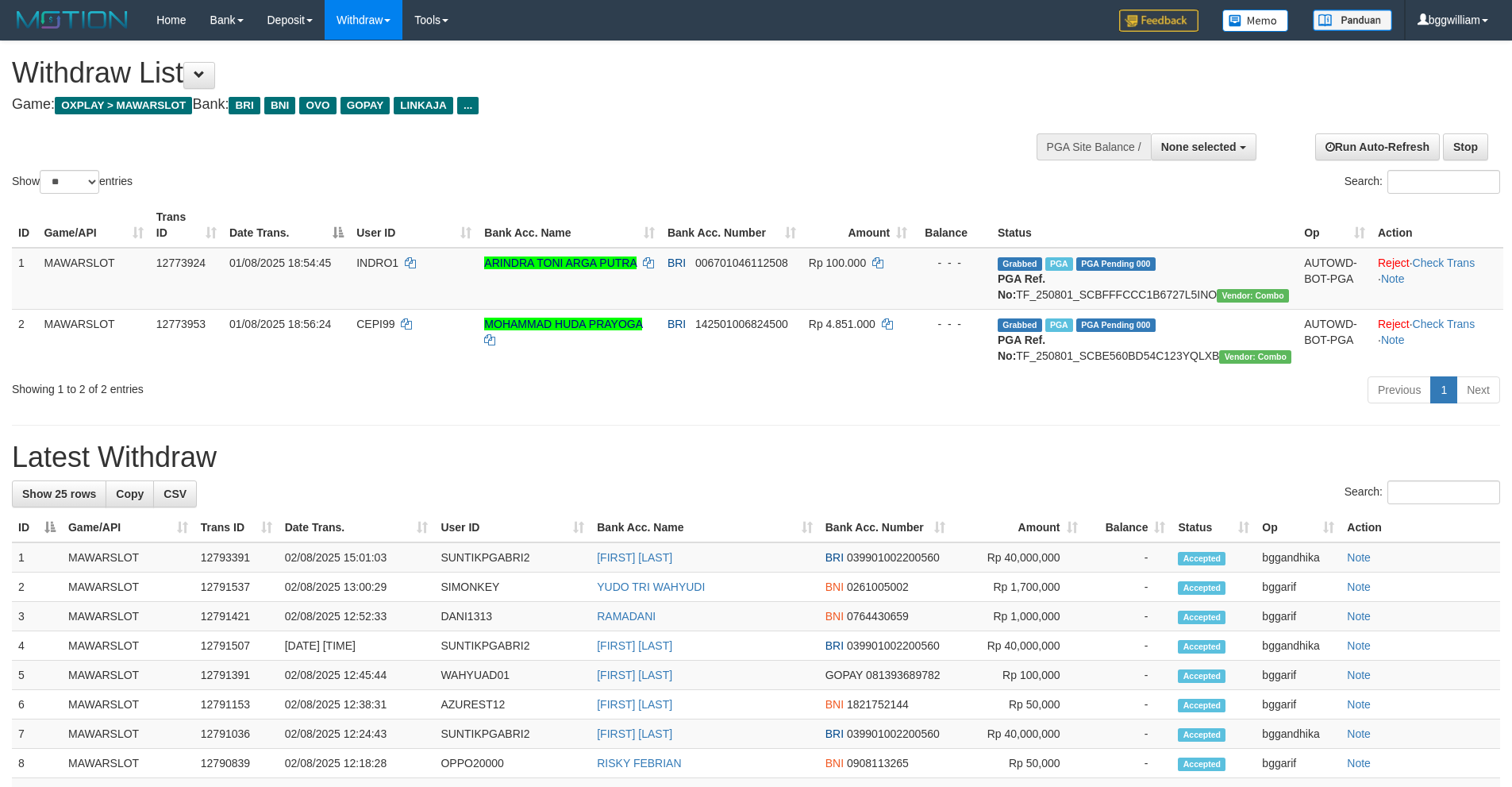 select 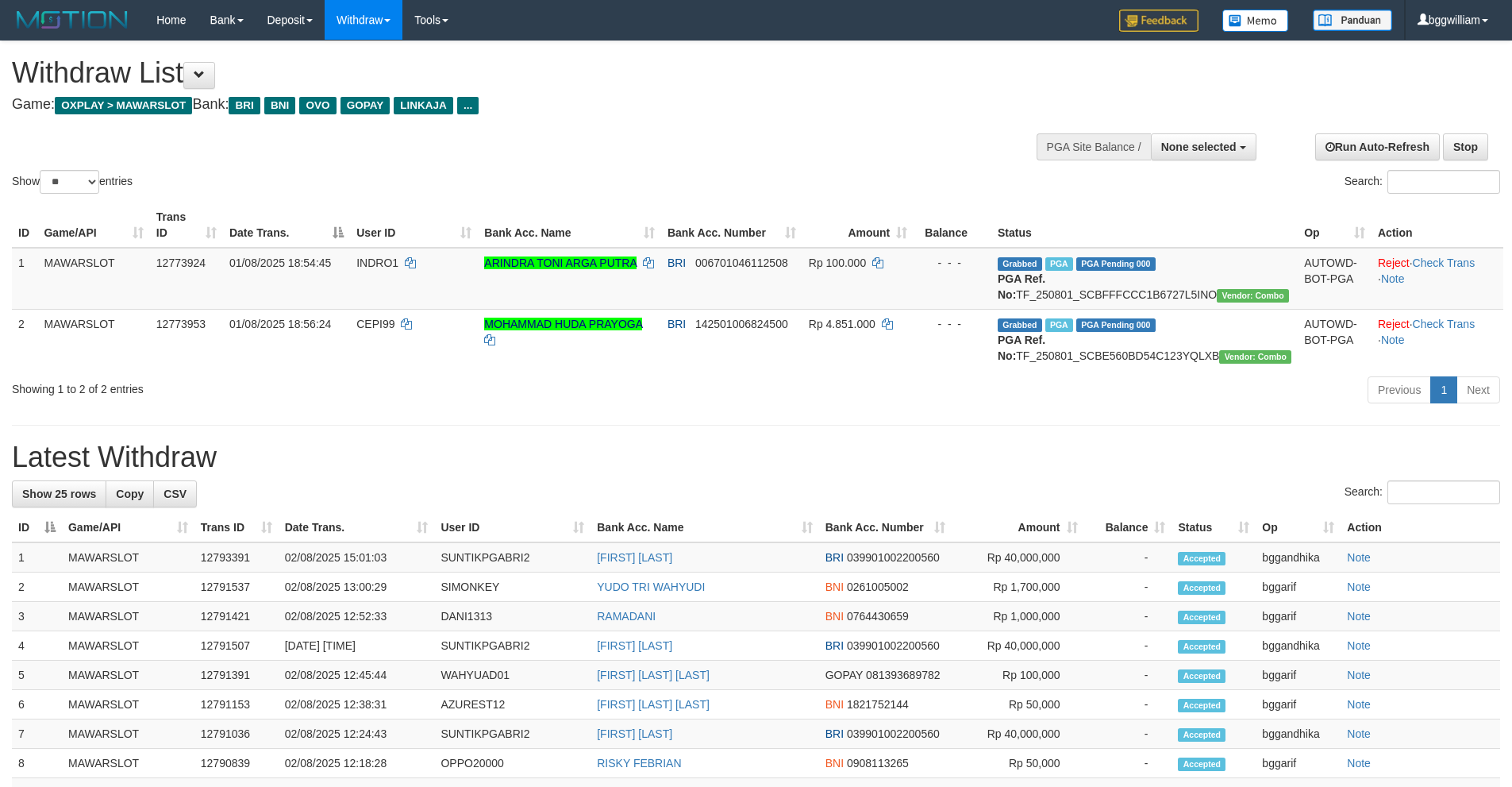select 